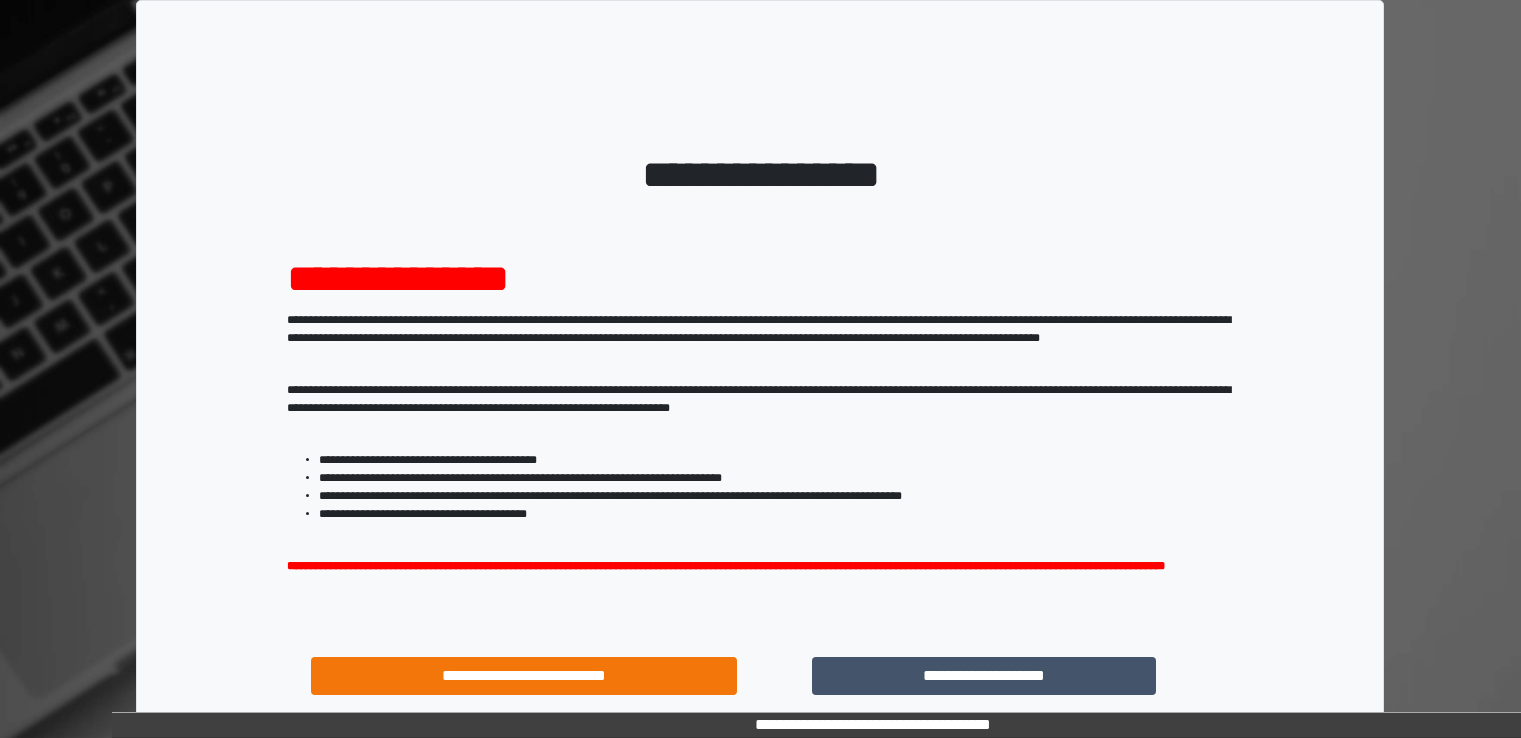 scroll, scrollTop: 0, scrollLeft: 0, axis: both 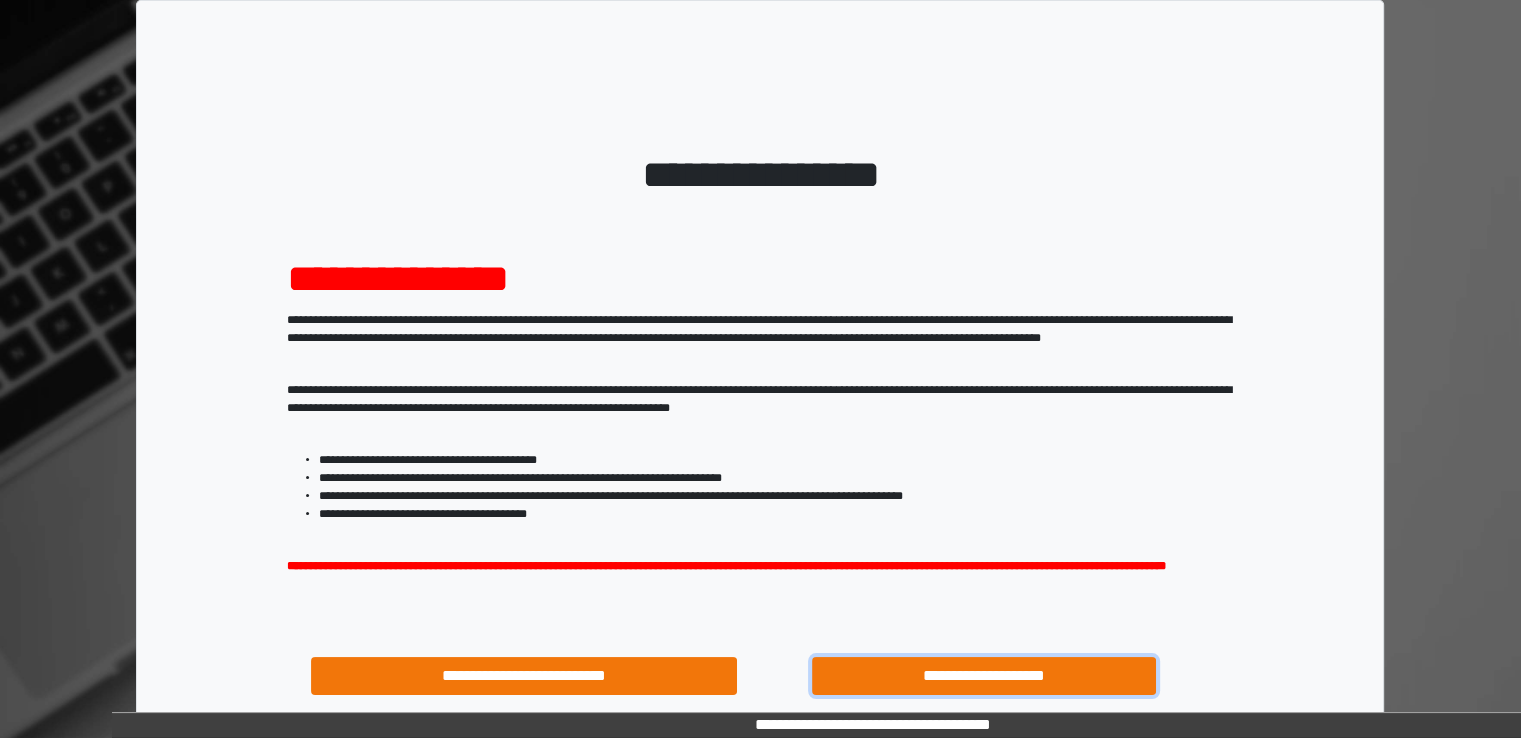 click on "**********" at bounding box center [984, 676] 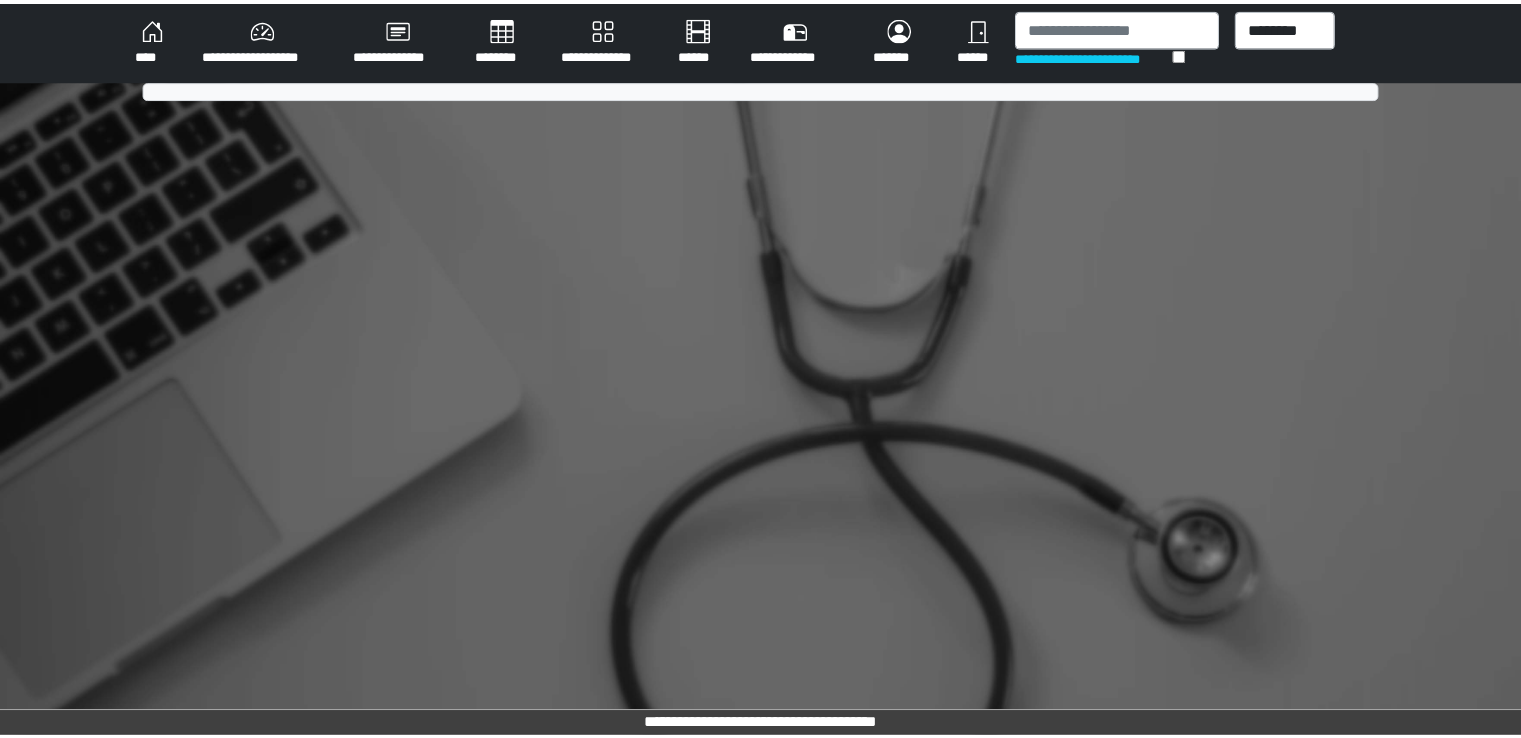 scroll, scrollTop: 0, scrollLeft: 0, axis: both 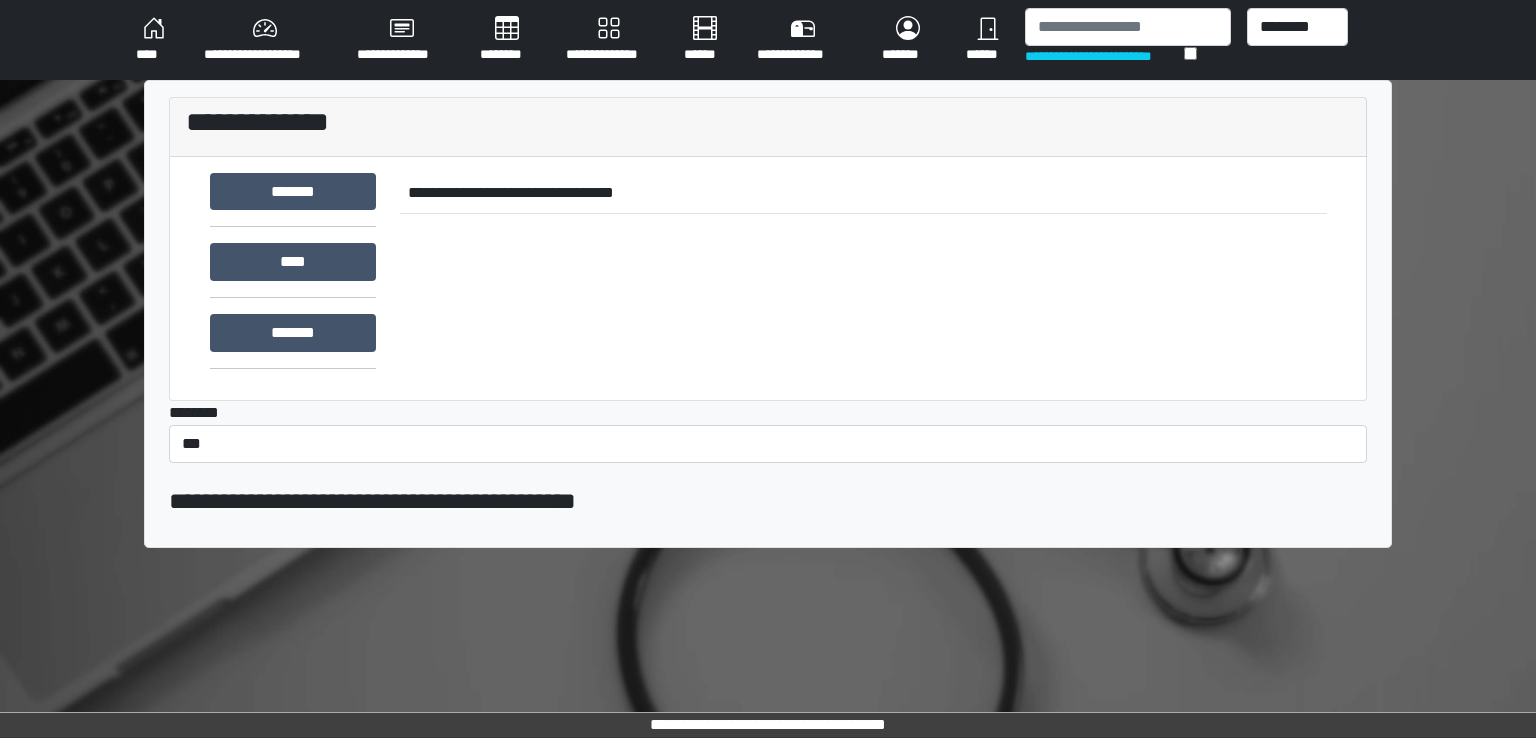 click on "********" at bounding box center [507, 40] 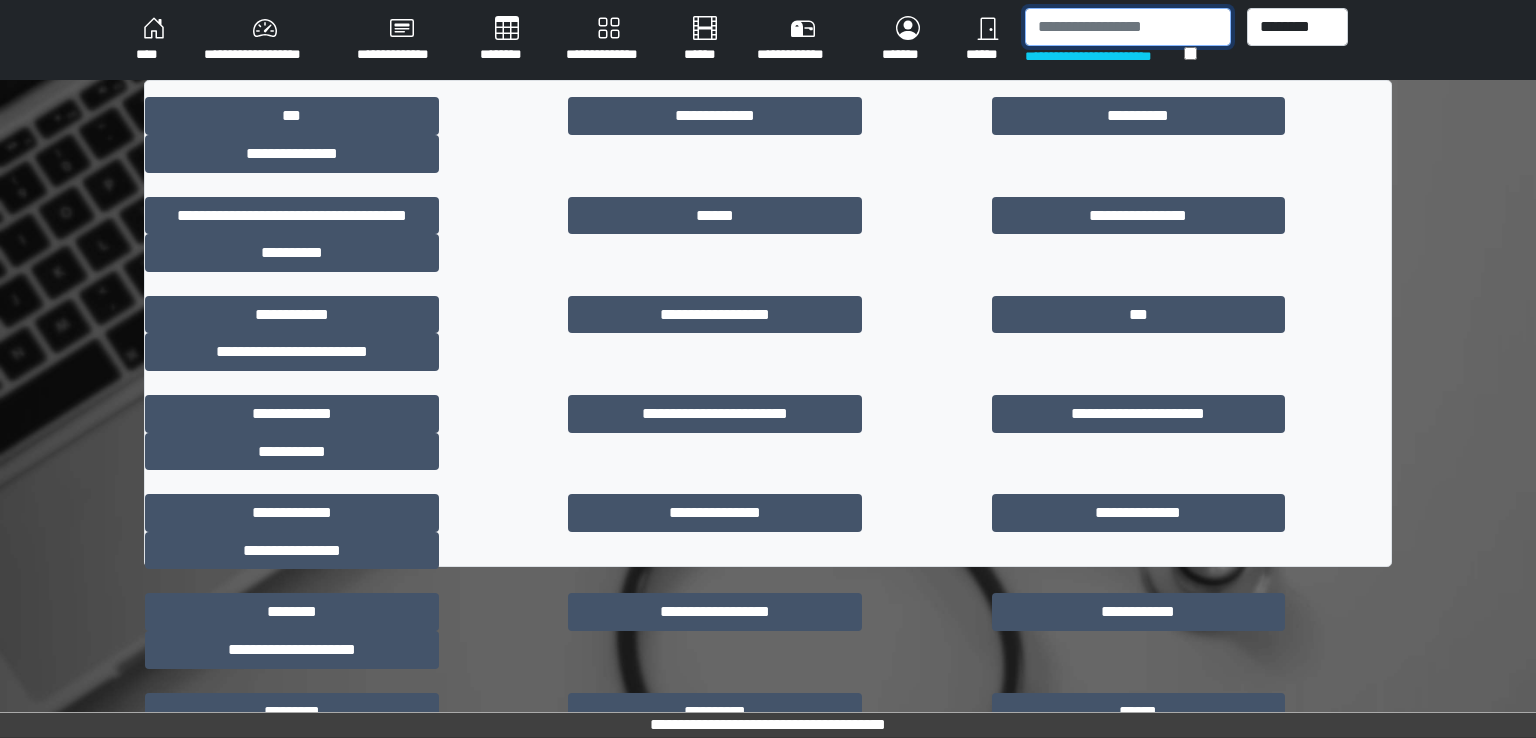 click at bounding box center [1128, 27] 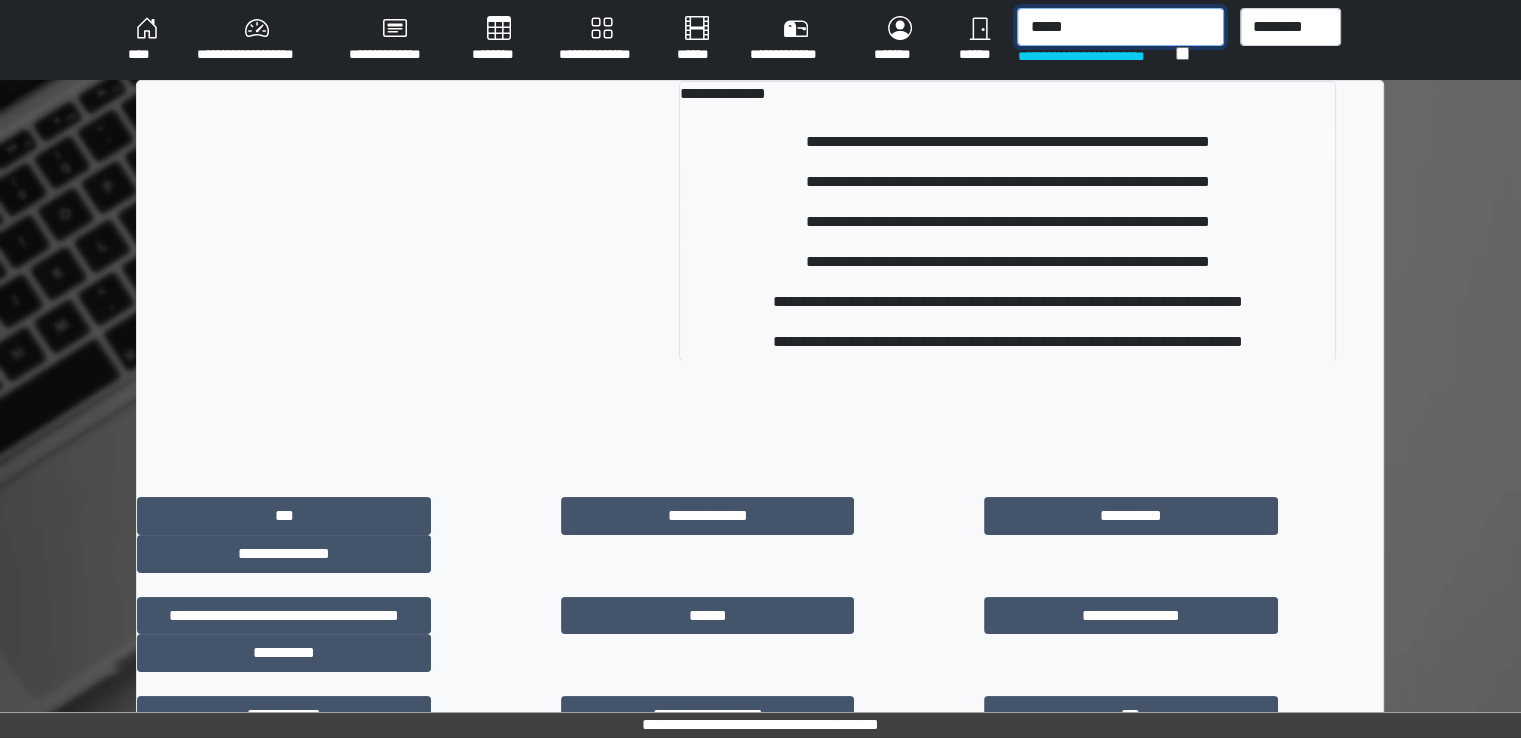 type on "*****" 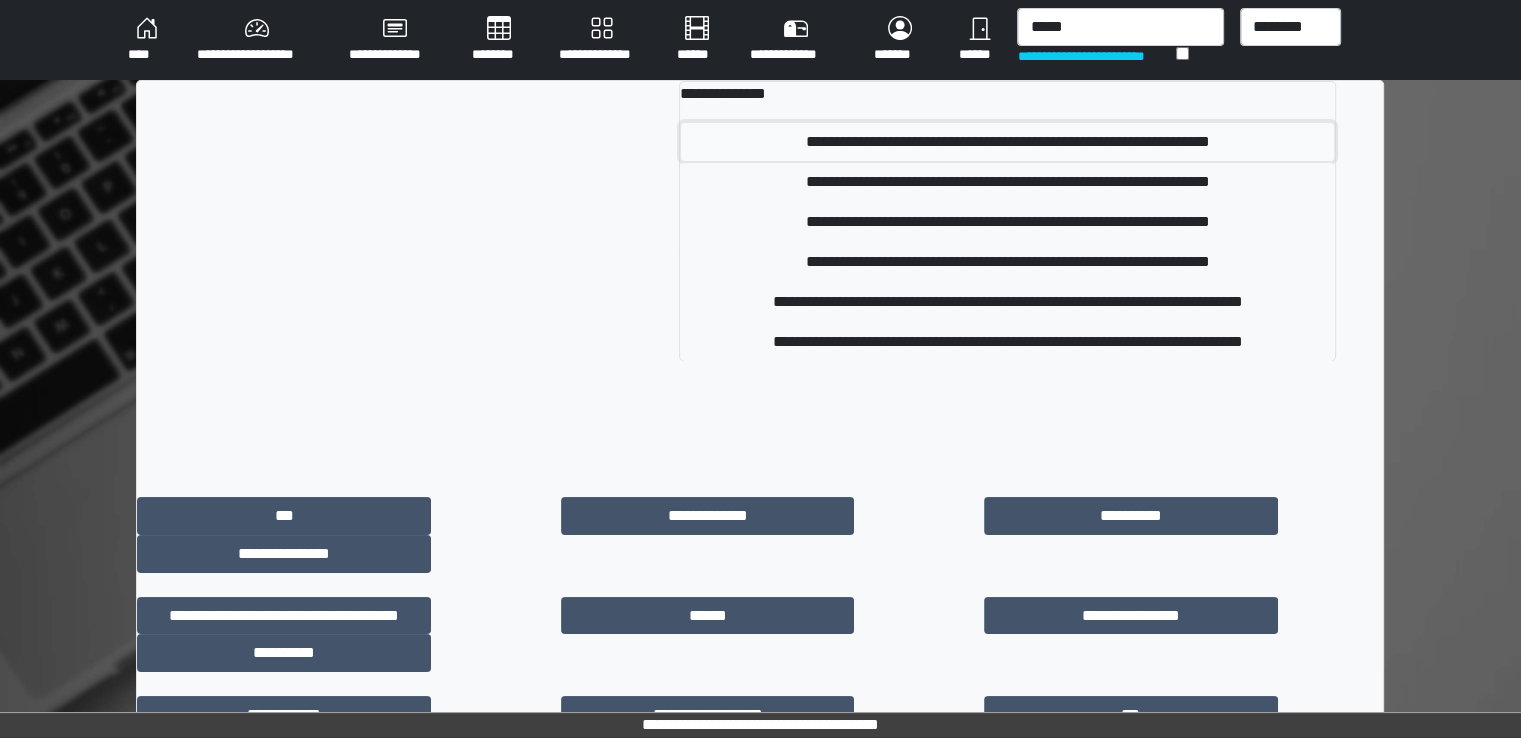 click on "**********" at bounding box center [1007, 142] 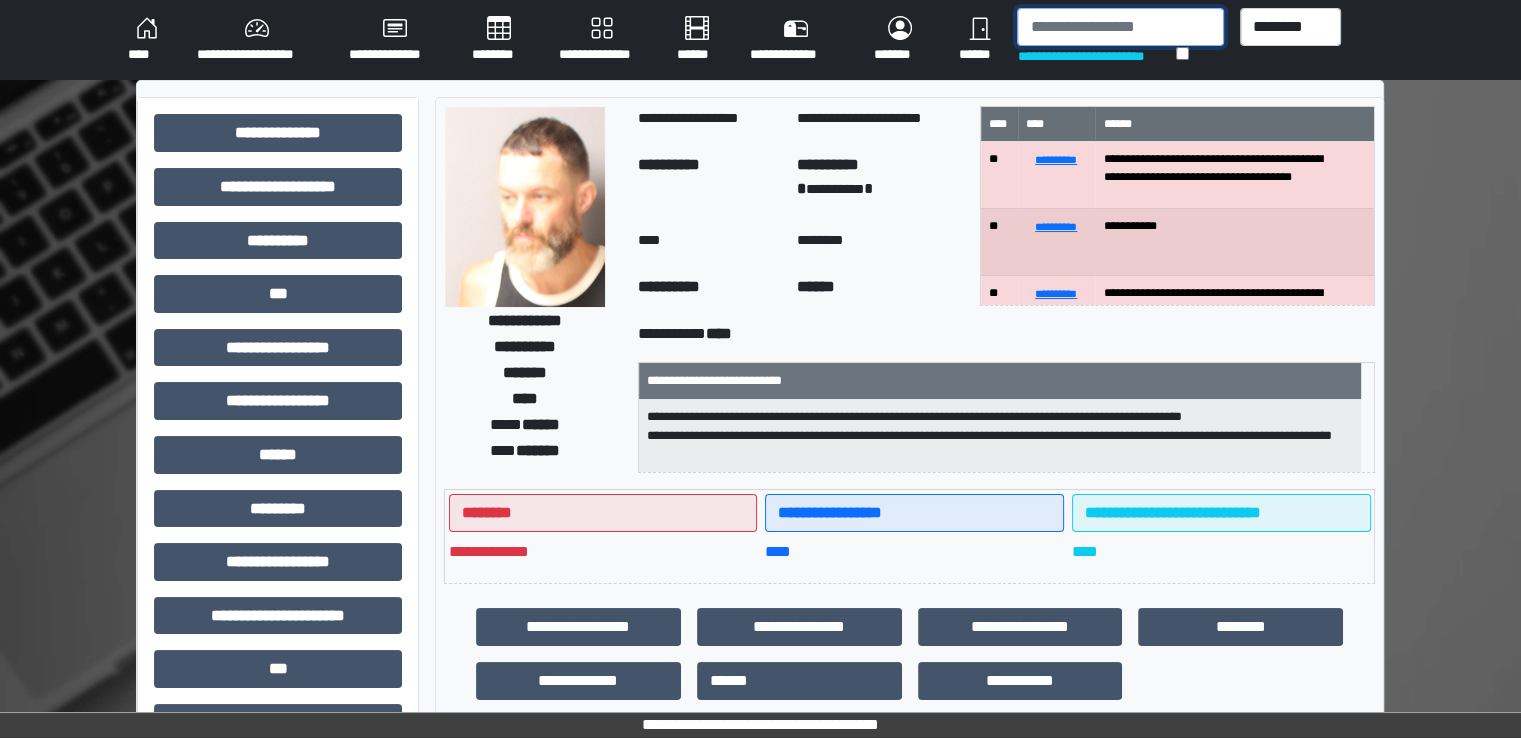 click at bounding box center (1120, 27) 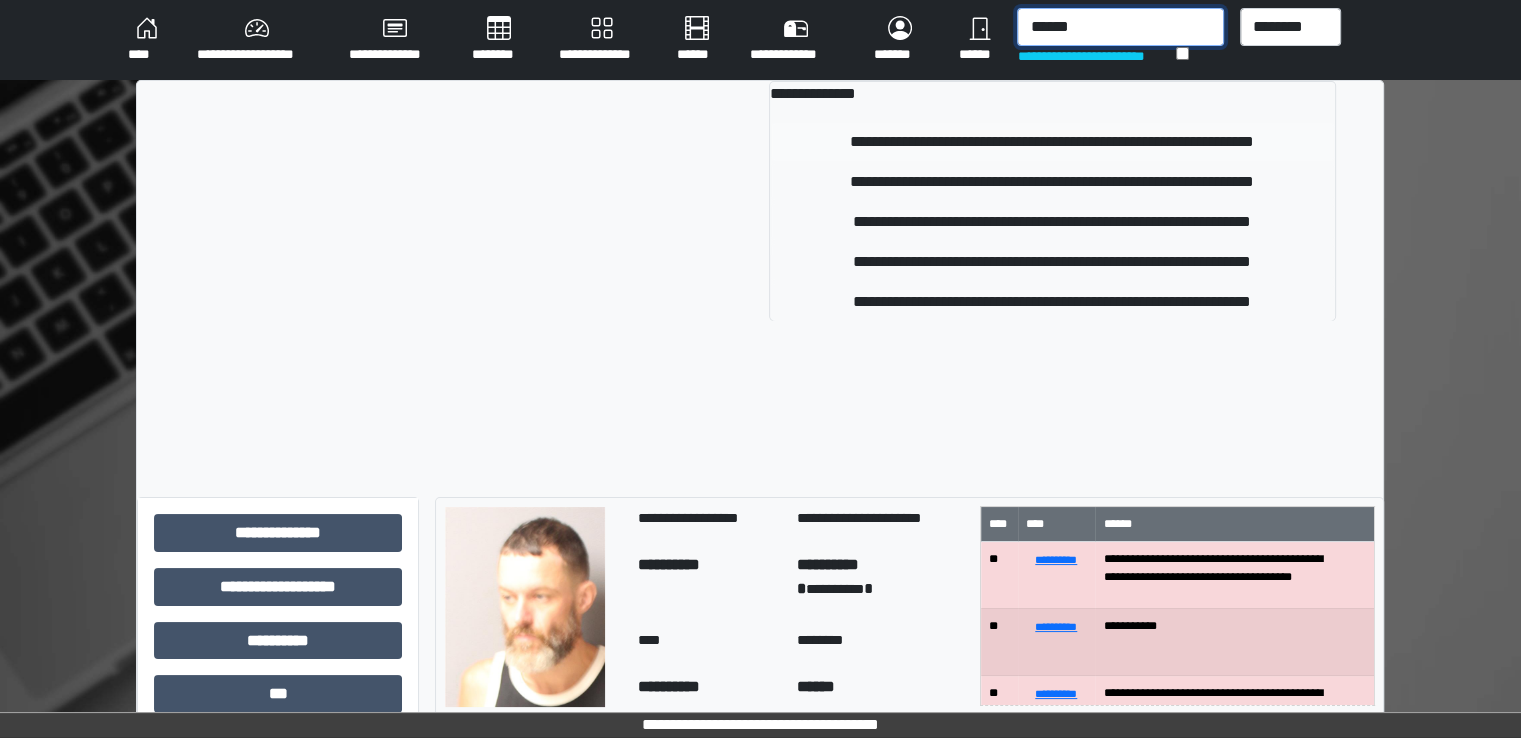 type on "******" 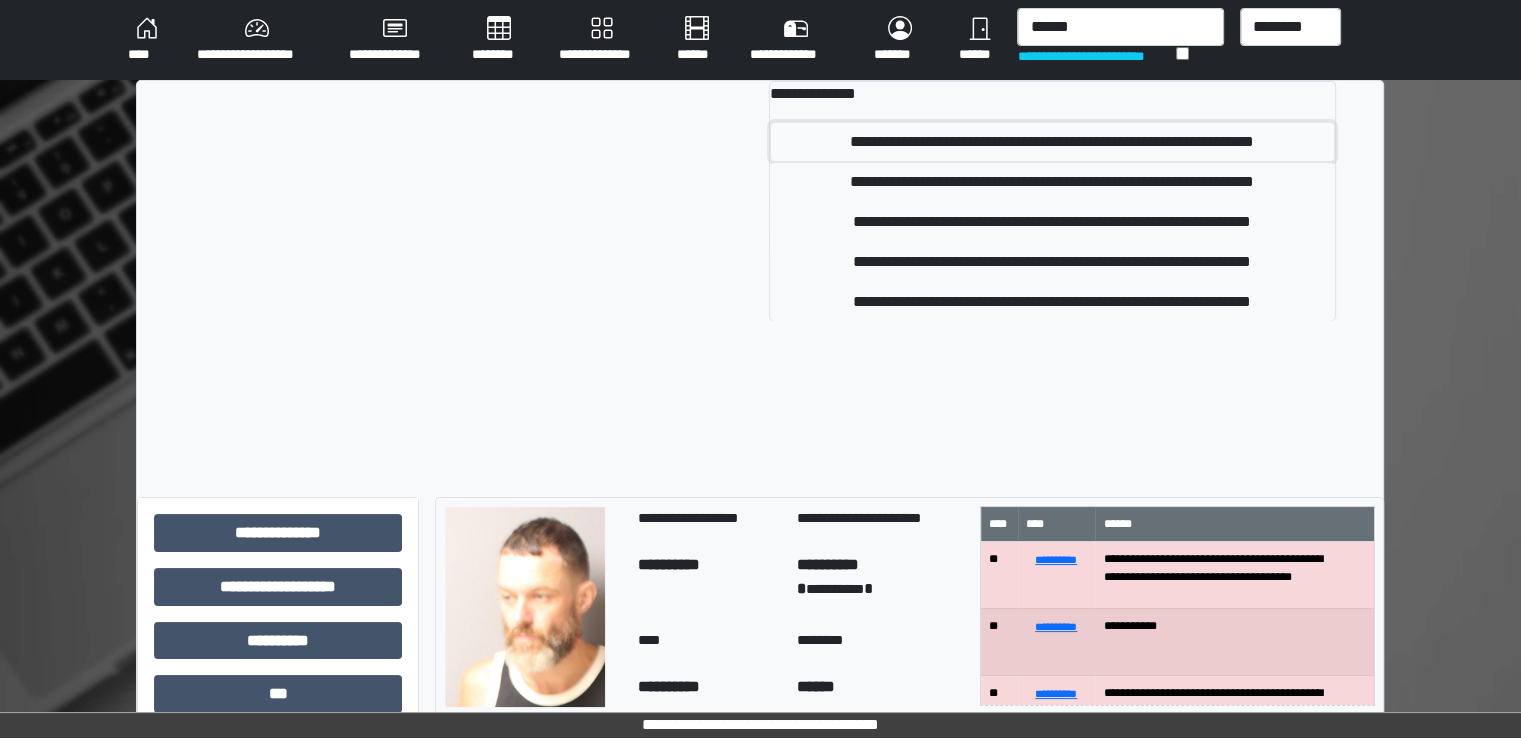 click on "**********" at bounding box center [1052, 142] 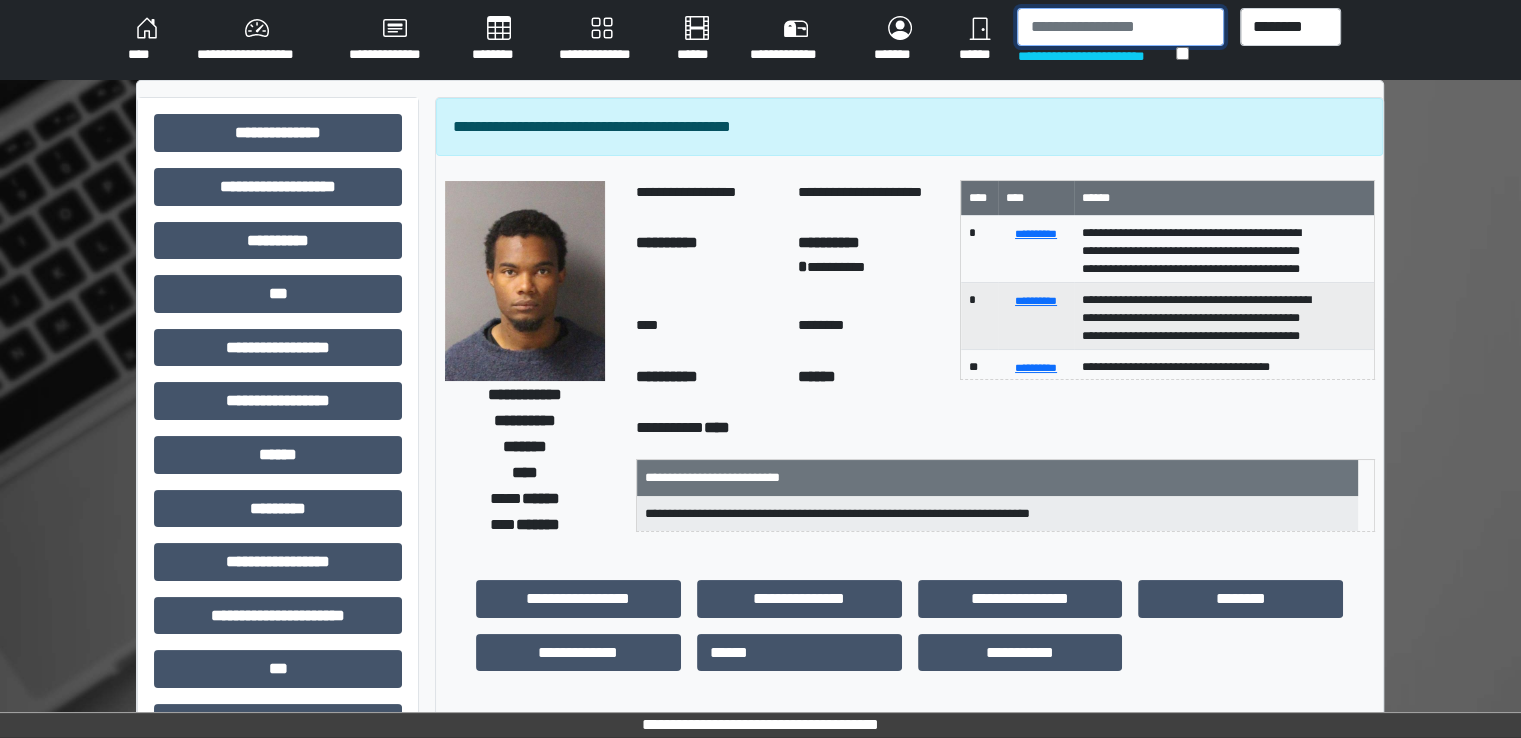 click at bounding box center (1120, 27) 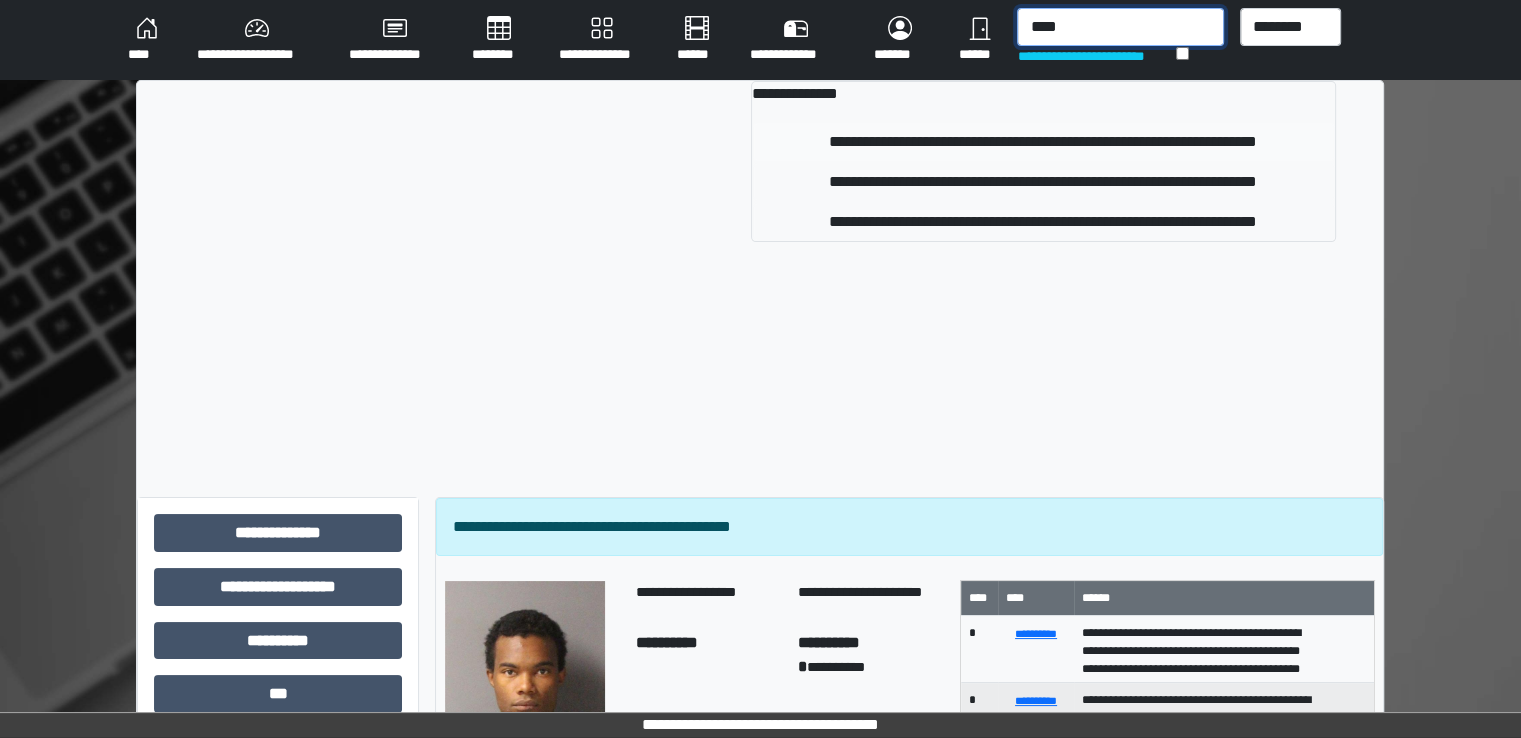type on "****" 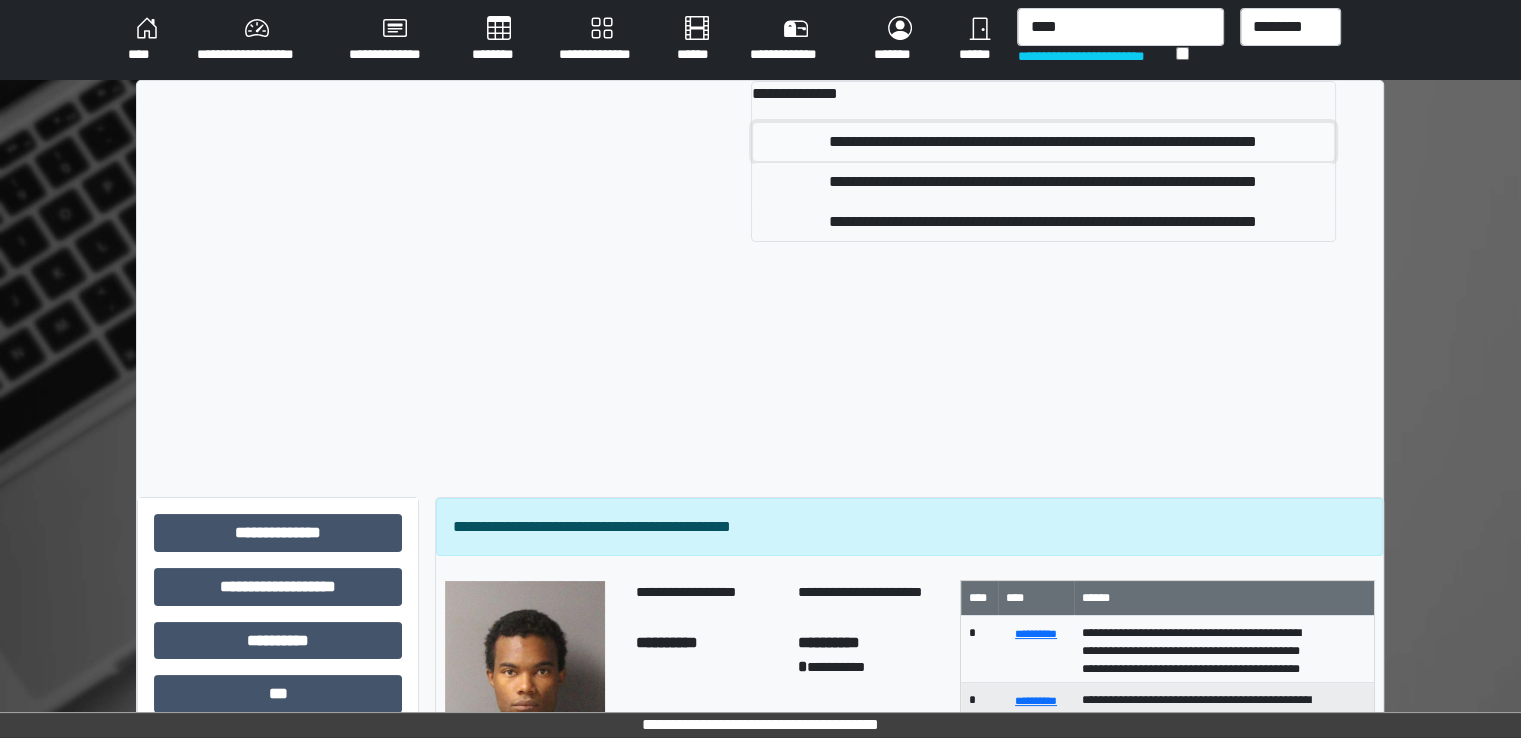 click on "**********" at bounding box center [1043, 142] 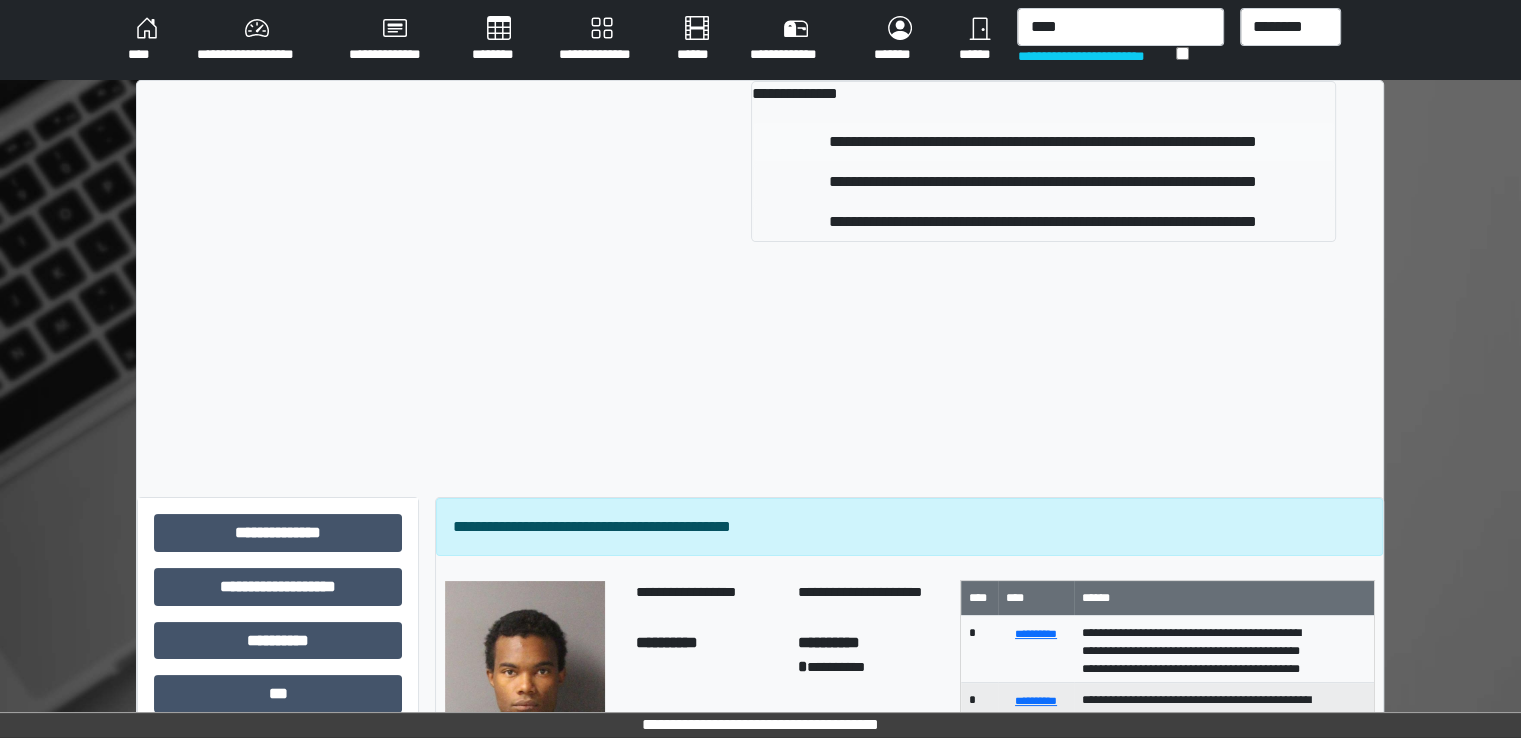 type 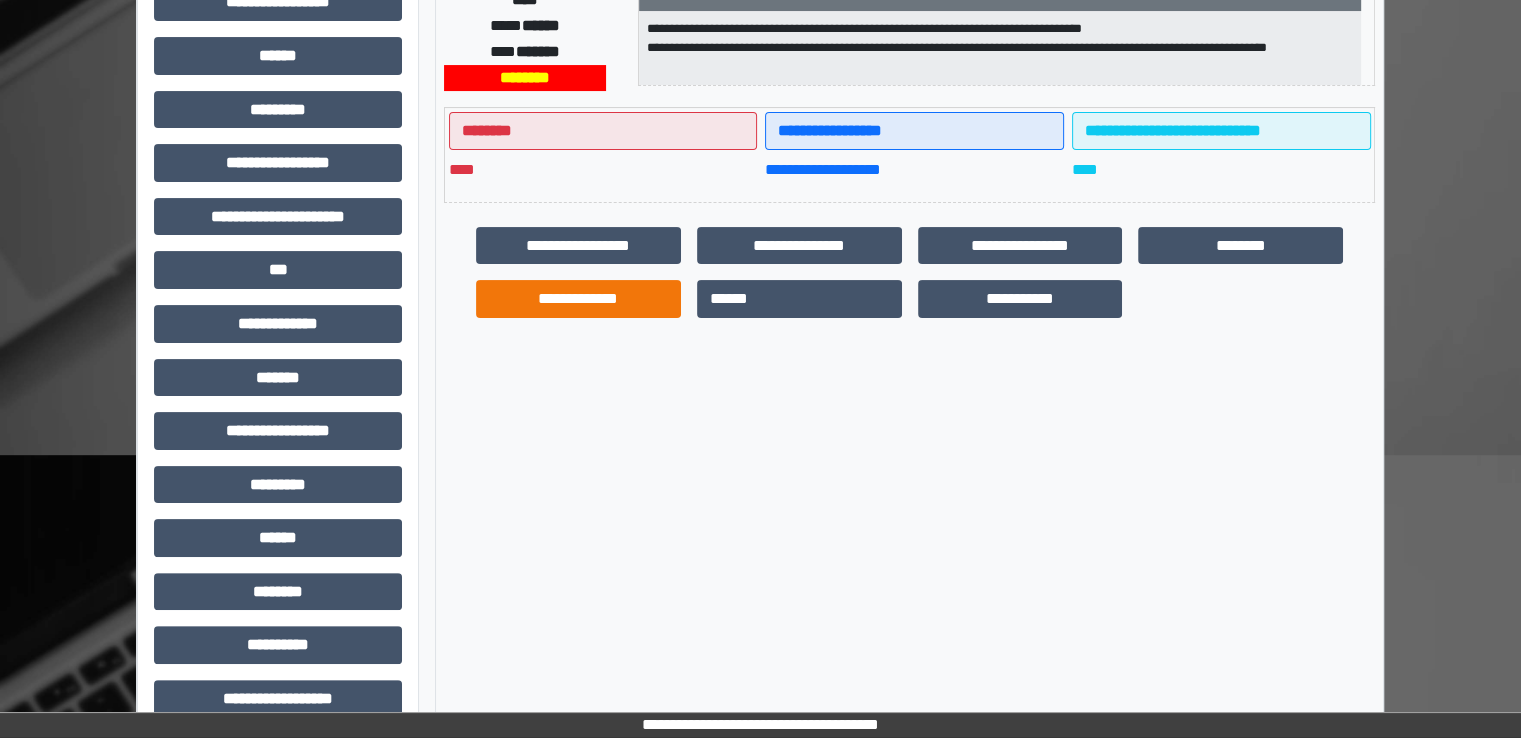 scroll, scrollTop: 400, scrollLeft: 0, axis: vertical 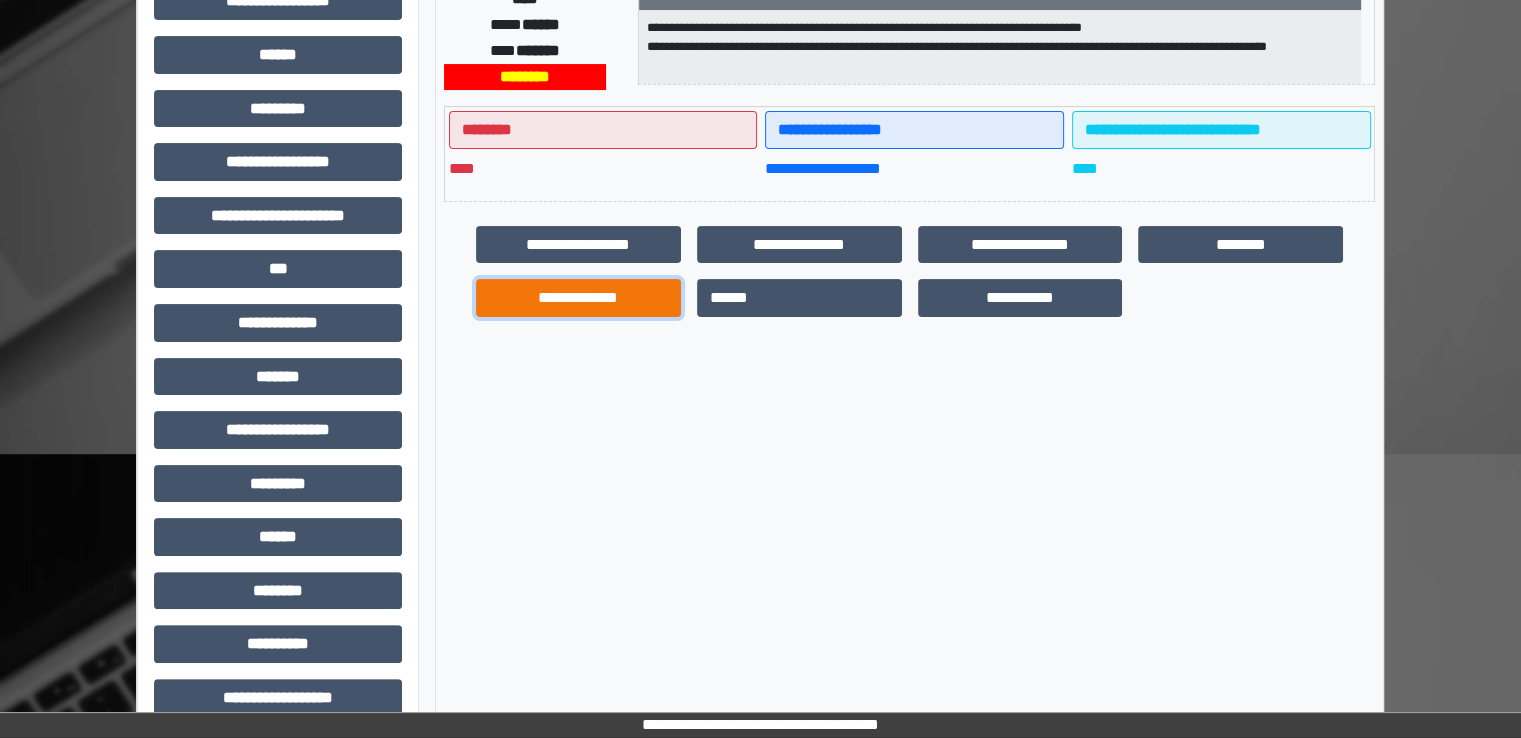 click on "**********" at bounding box center [578, 298] 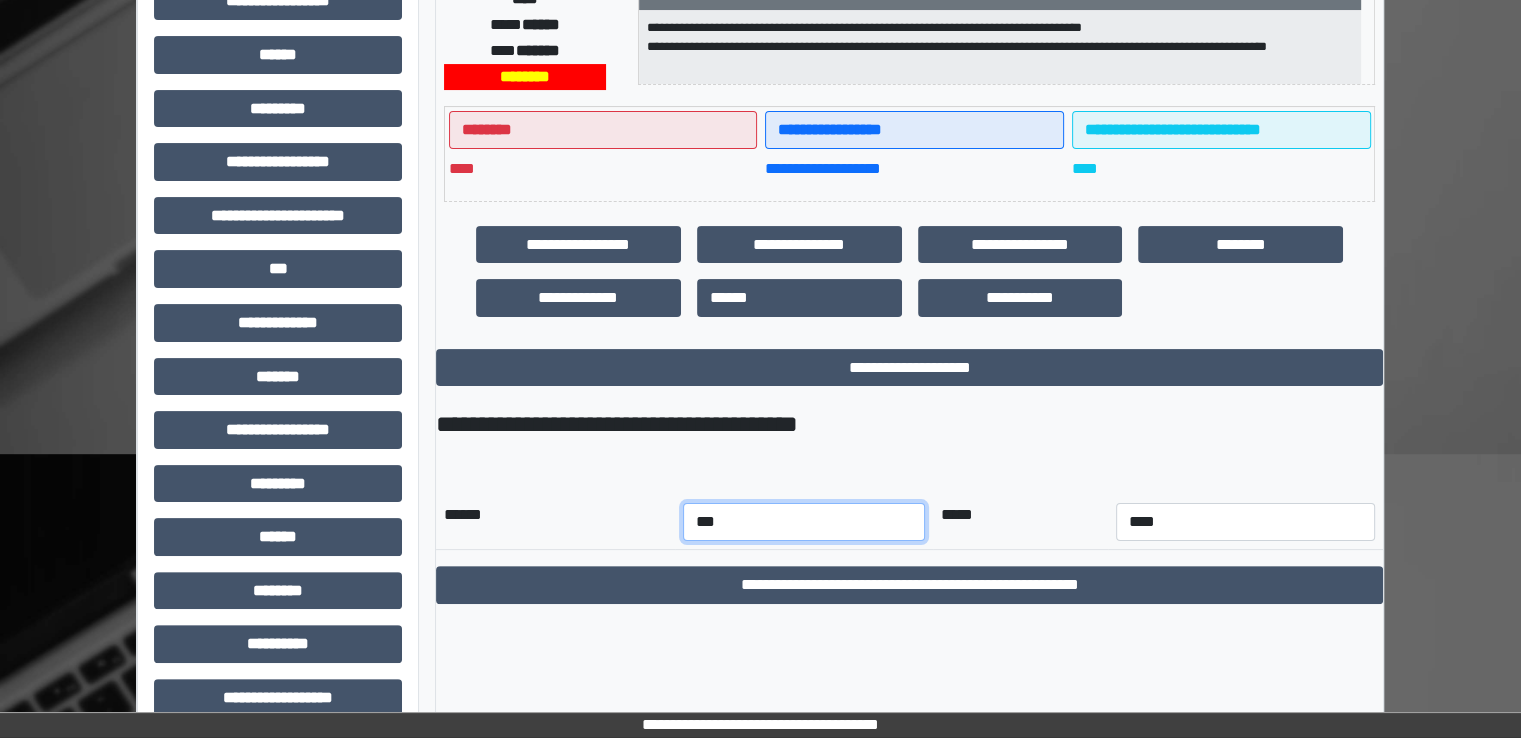 click on "***
***
***
***
***
***
***
***
***
***
***
***" at bounding box center (804, 522) 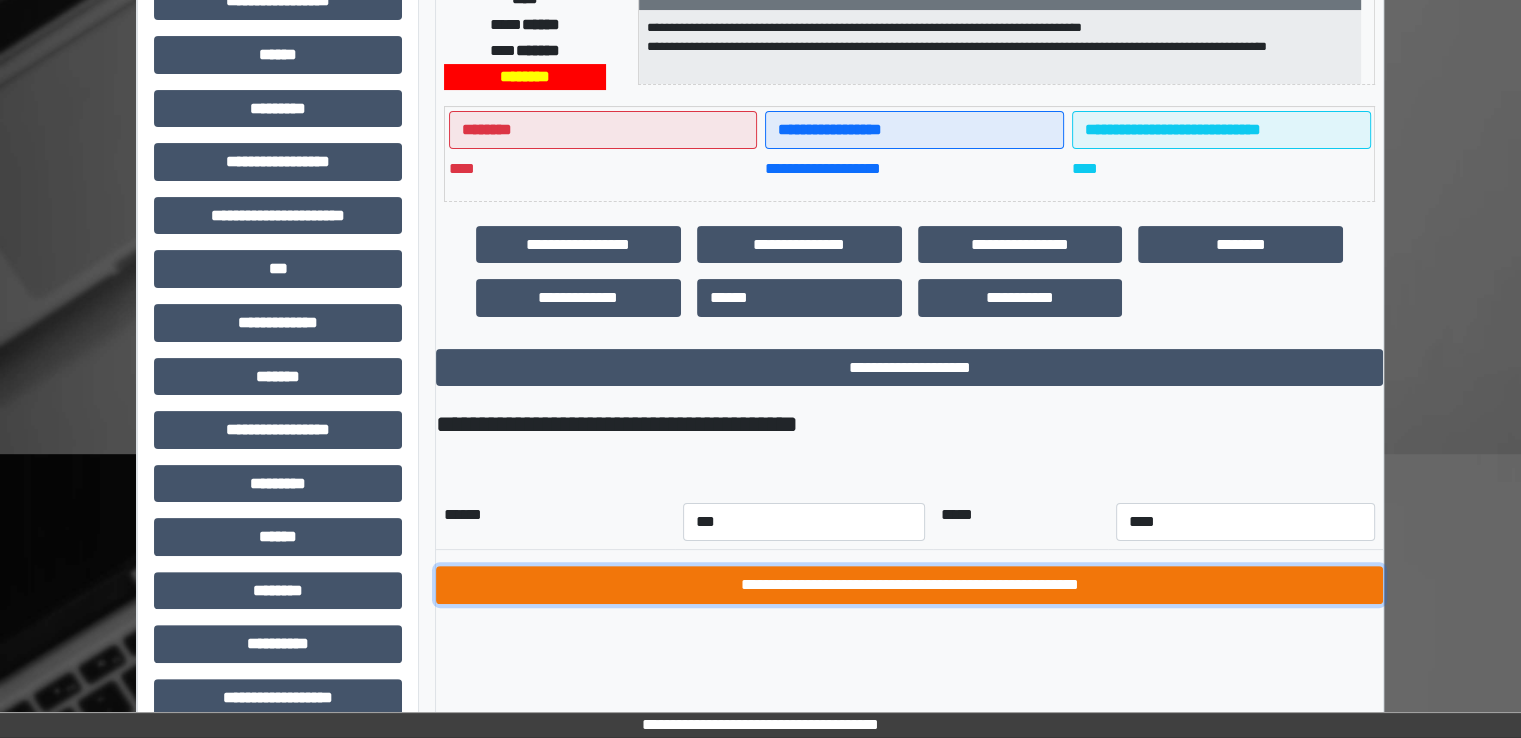 click on "**********" at bounding box center [909, 585] 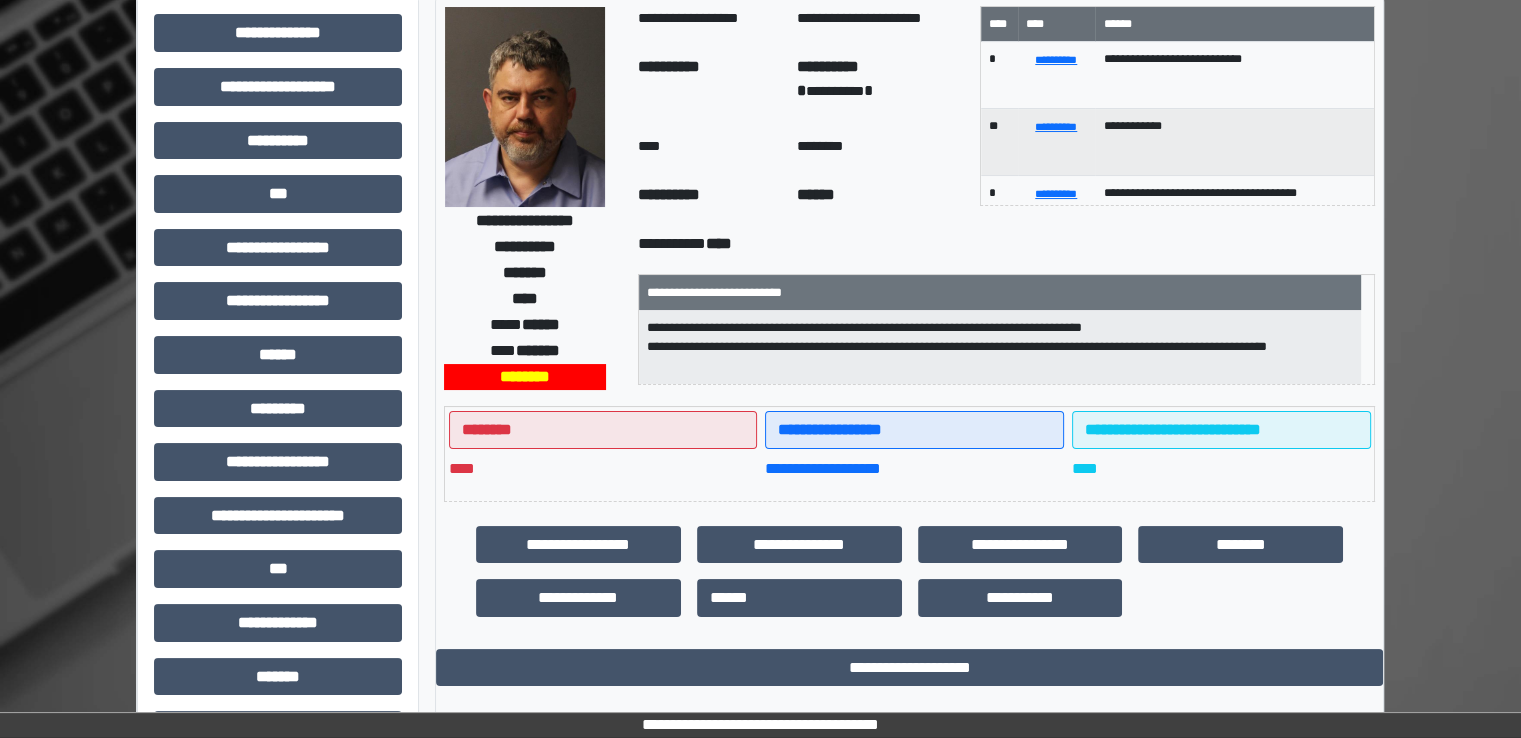scroll, scrollTop: 0, scrollLeft: 0, axis: both 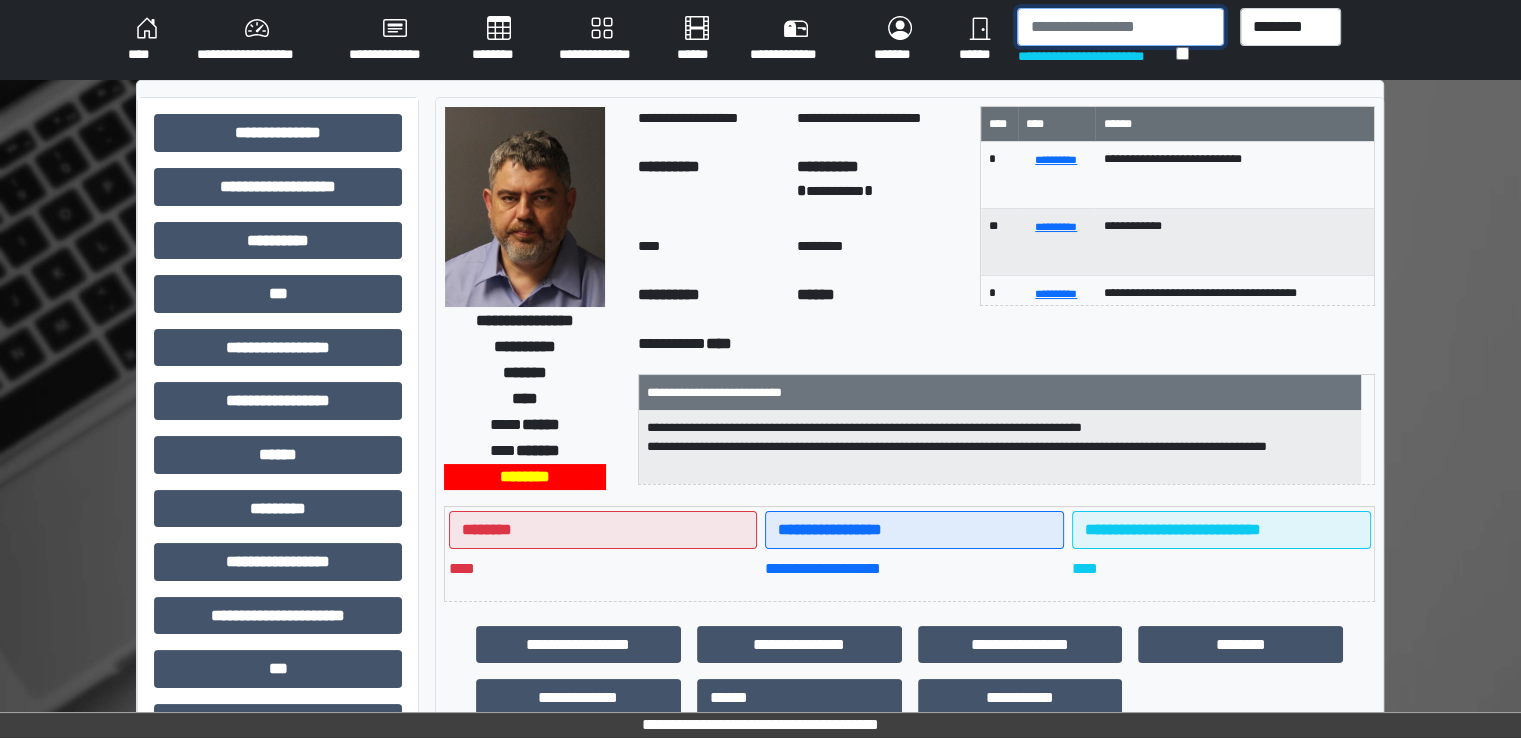 click at bounding box center (1120, 27) 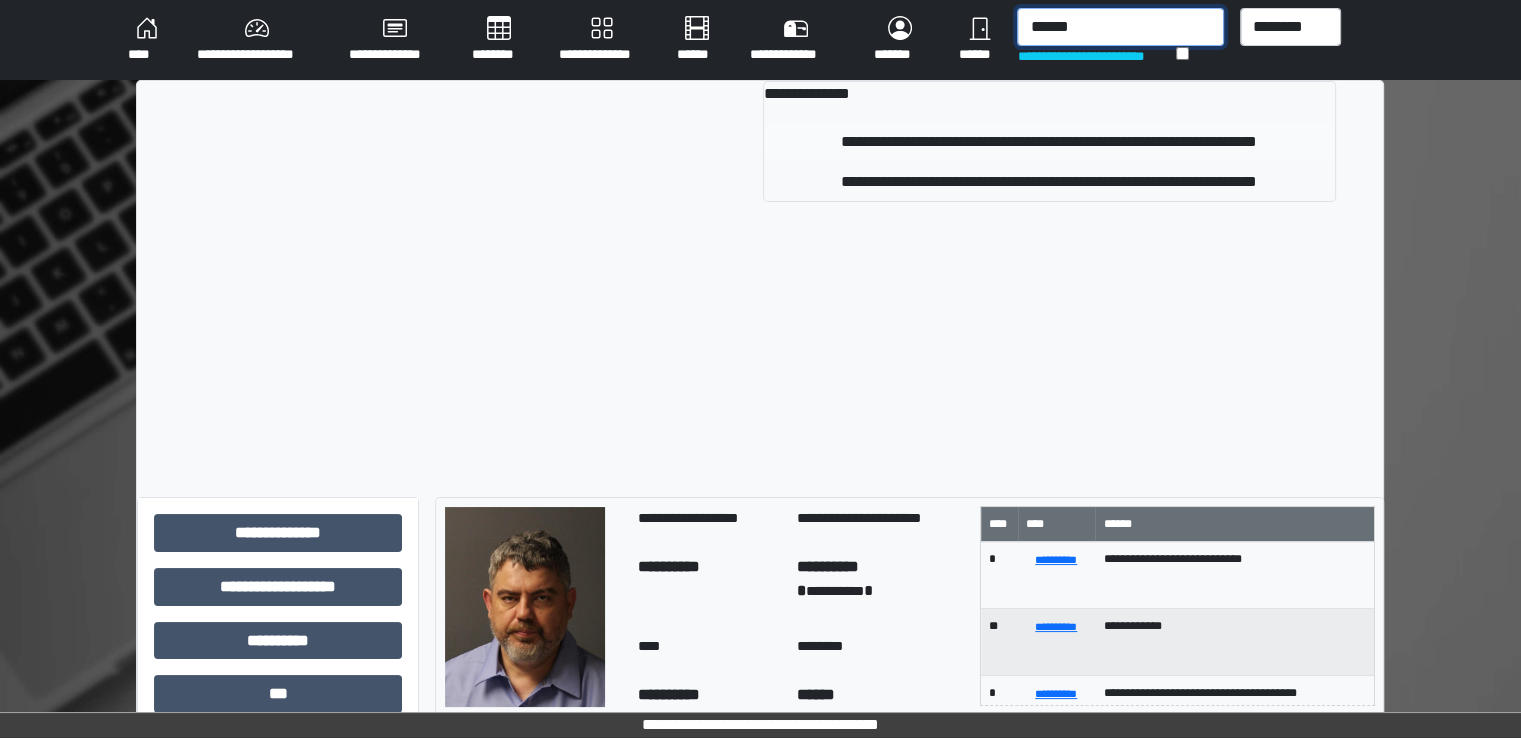 type on "******" 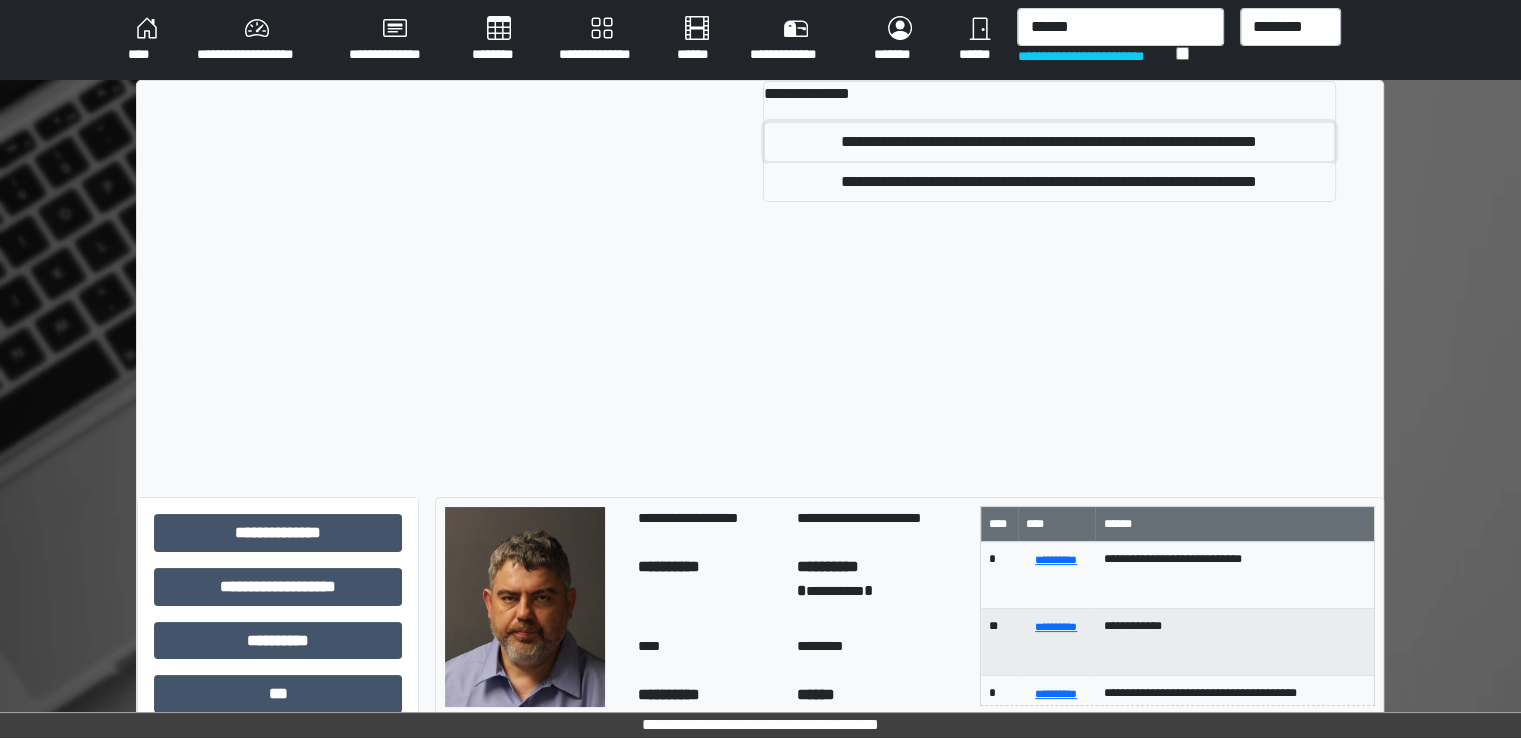 click on "**********" at bounding box center [1049, 142] 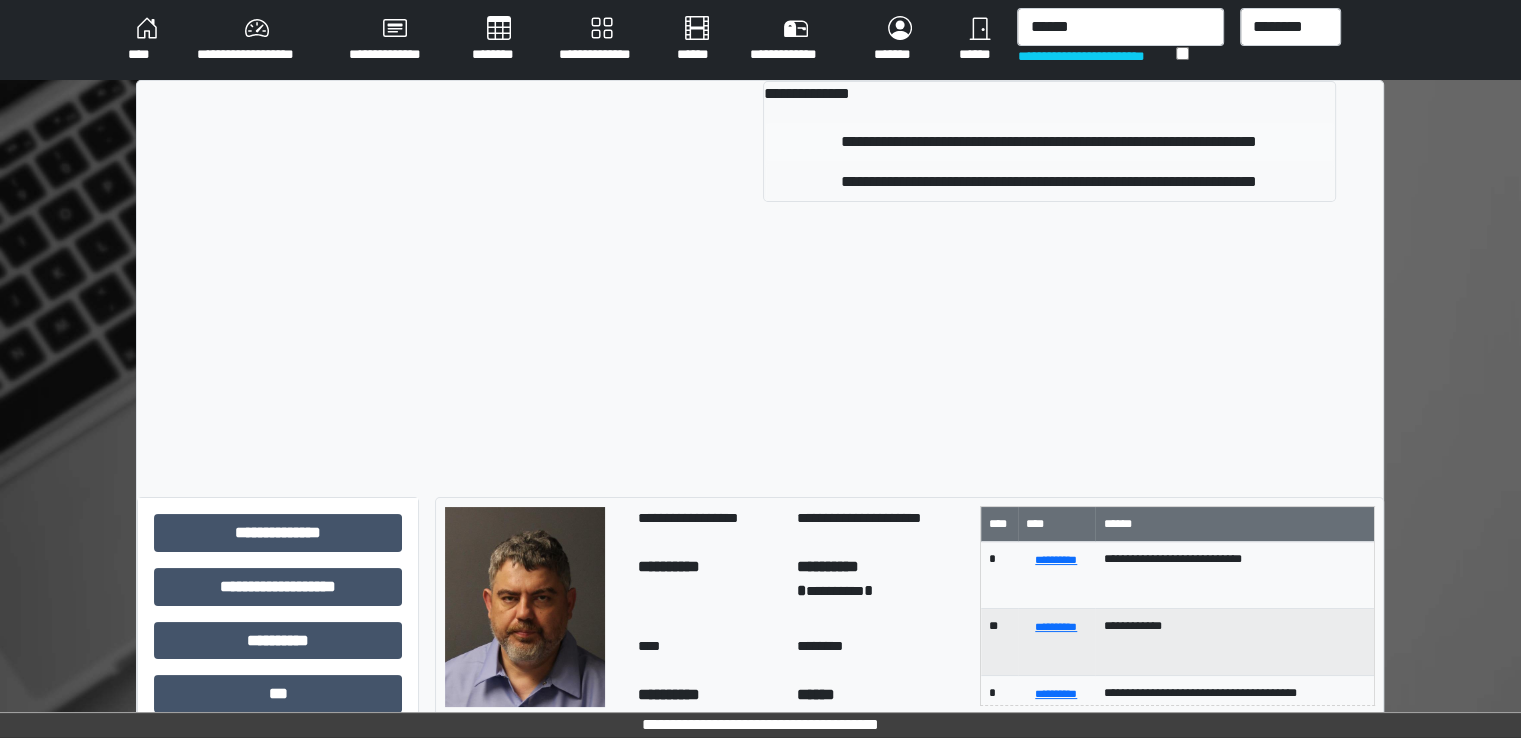 type 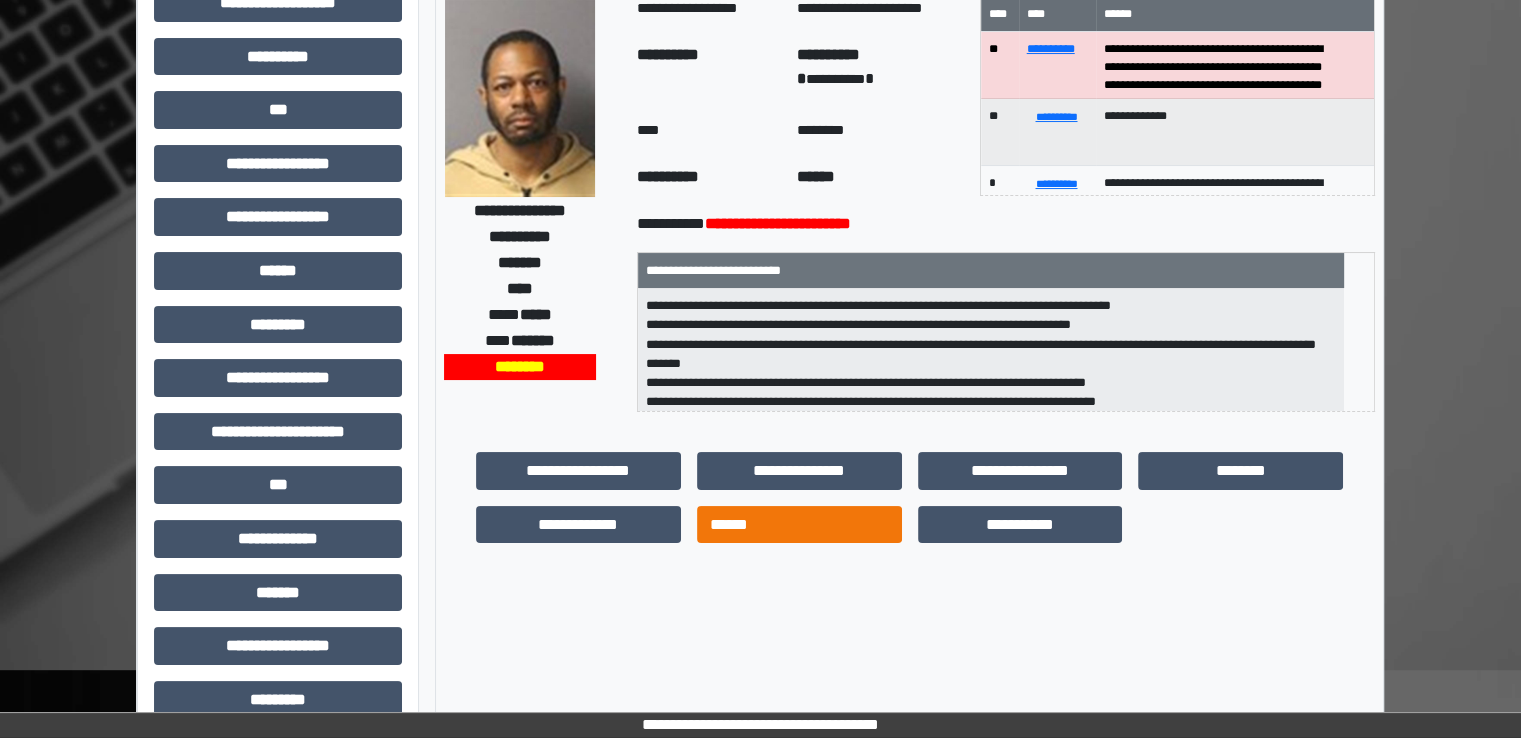 scroll, scrollTop: 400, scrollLeft: 0, axis: vertical 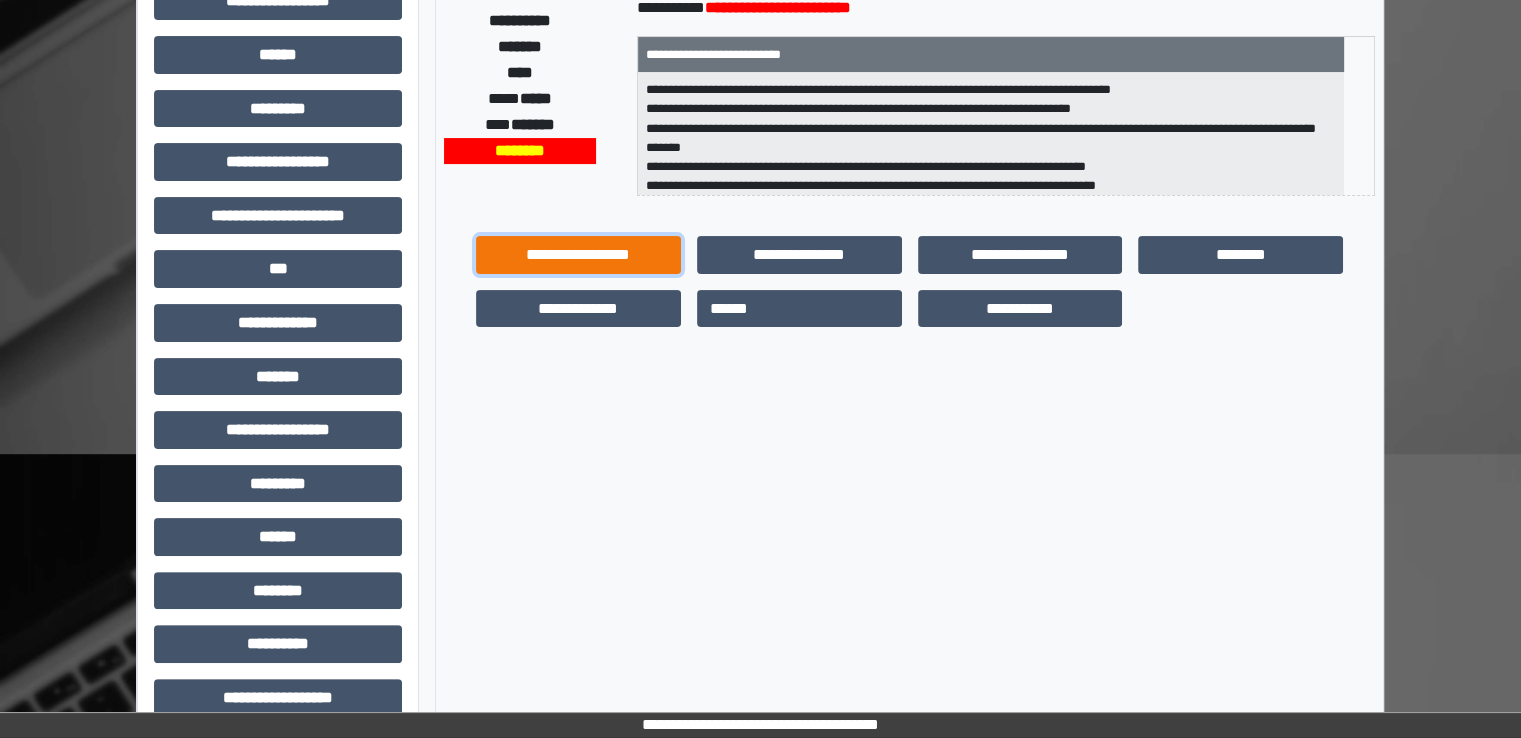click on "**********" at bounding box center (578, 255) 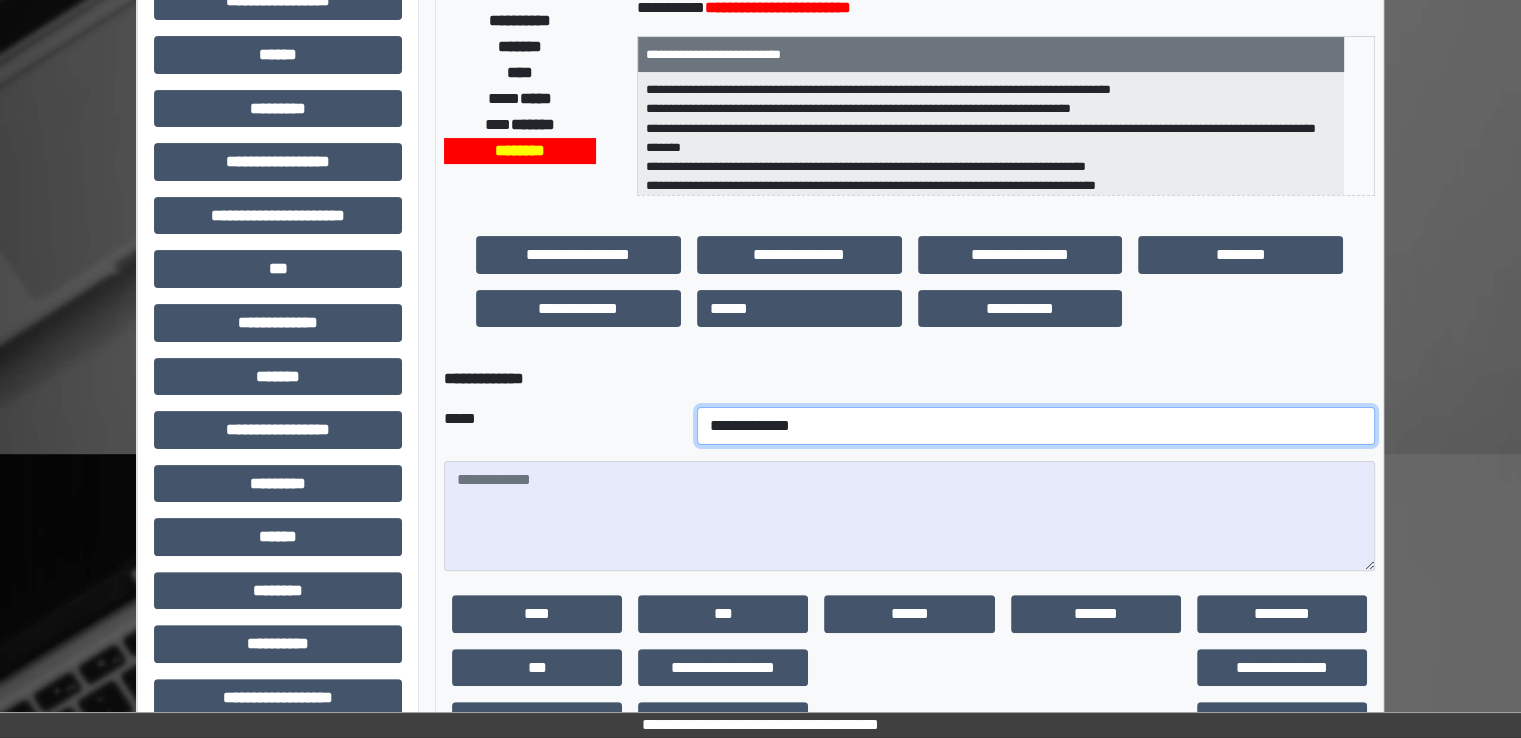 click on "**********" at bounding box center (1036, 426) 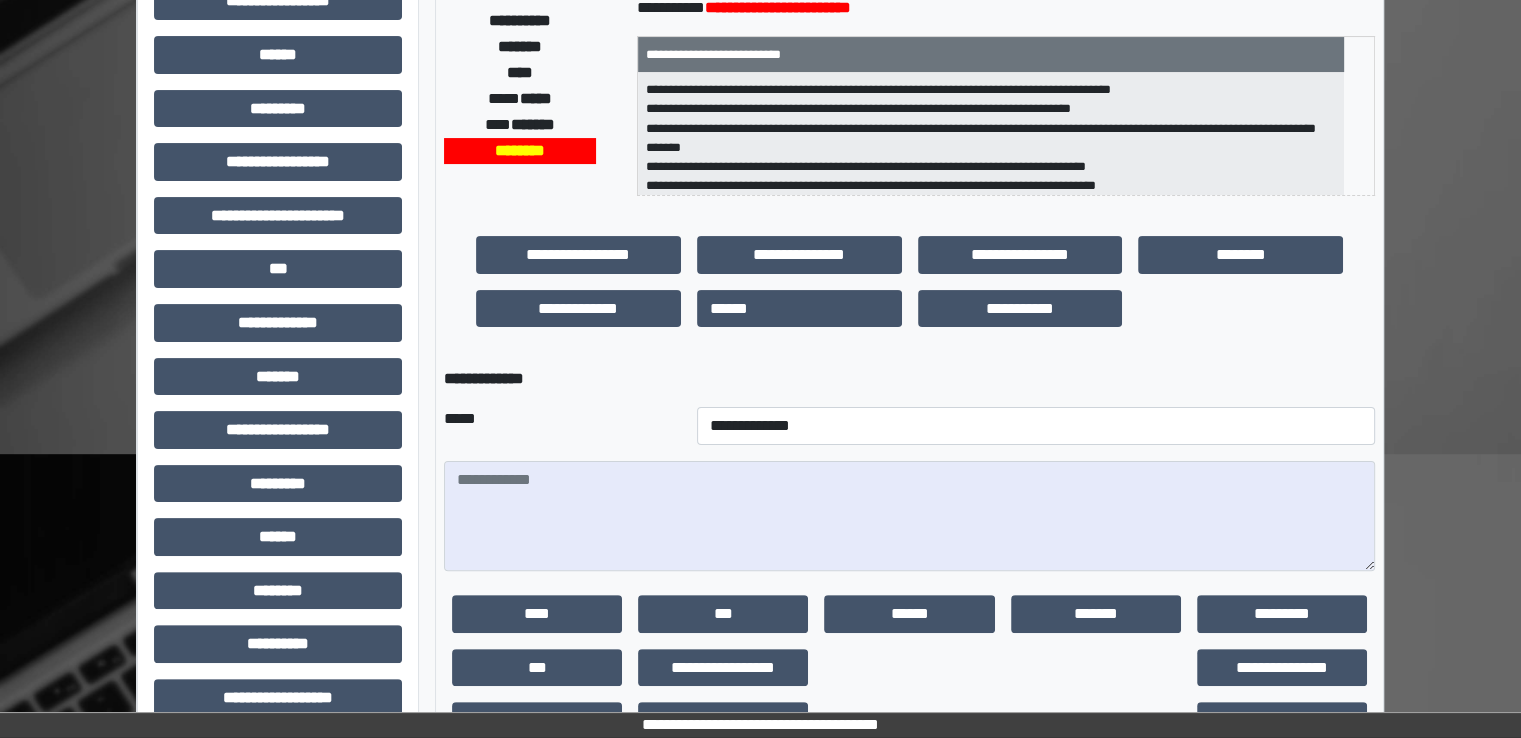 click on "*****" at bounding box center [562, 426] 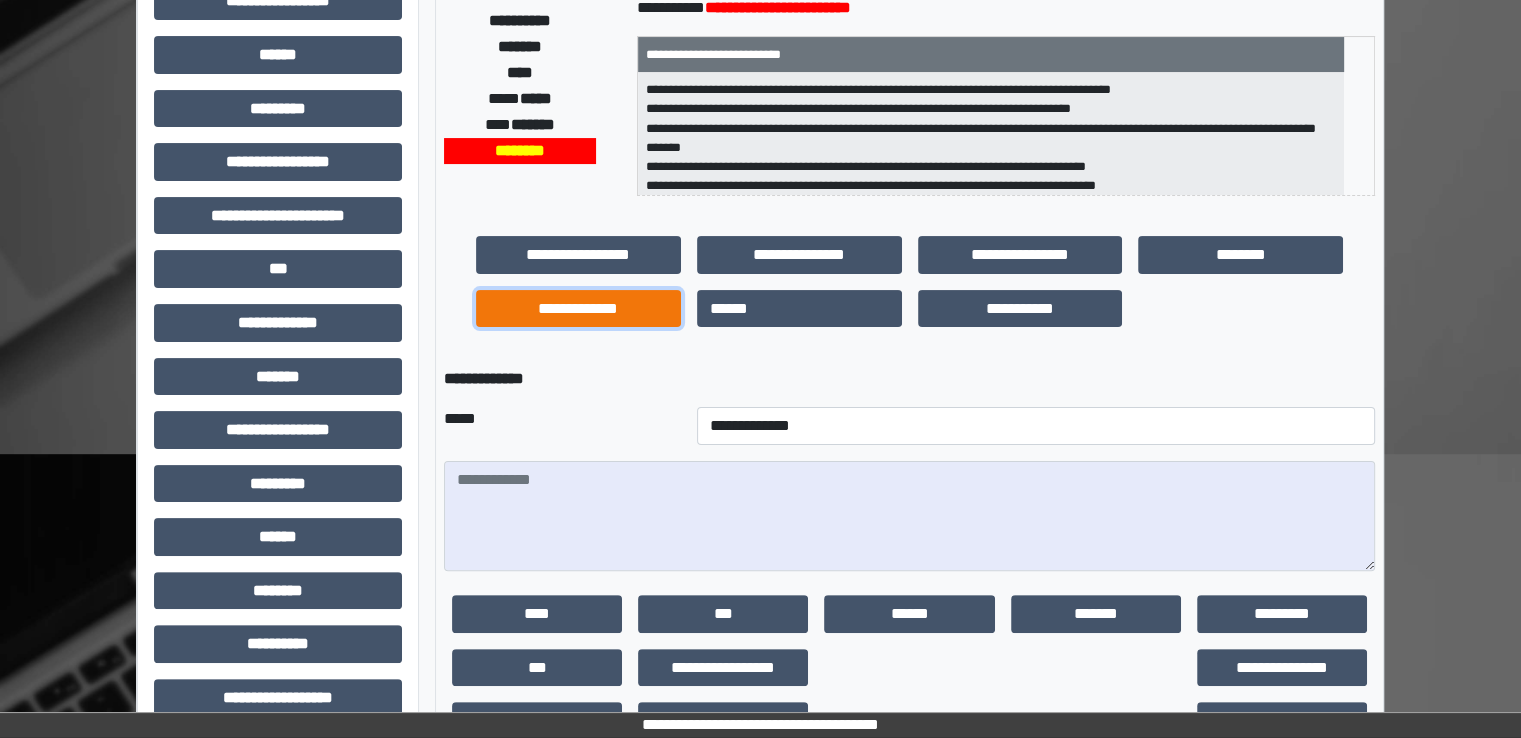 click on "**********" at bounding box center [578, 309] 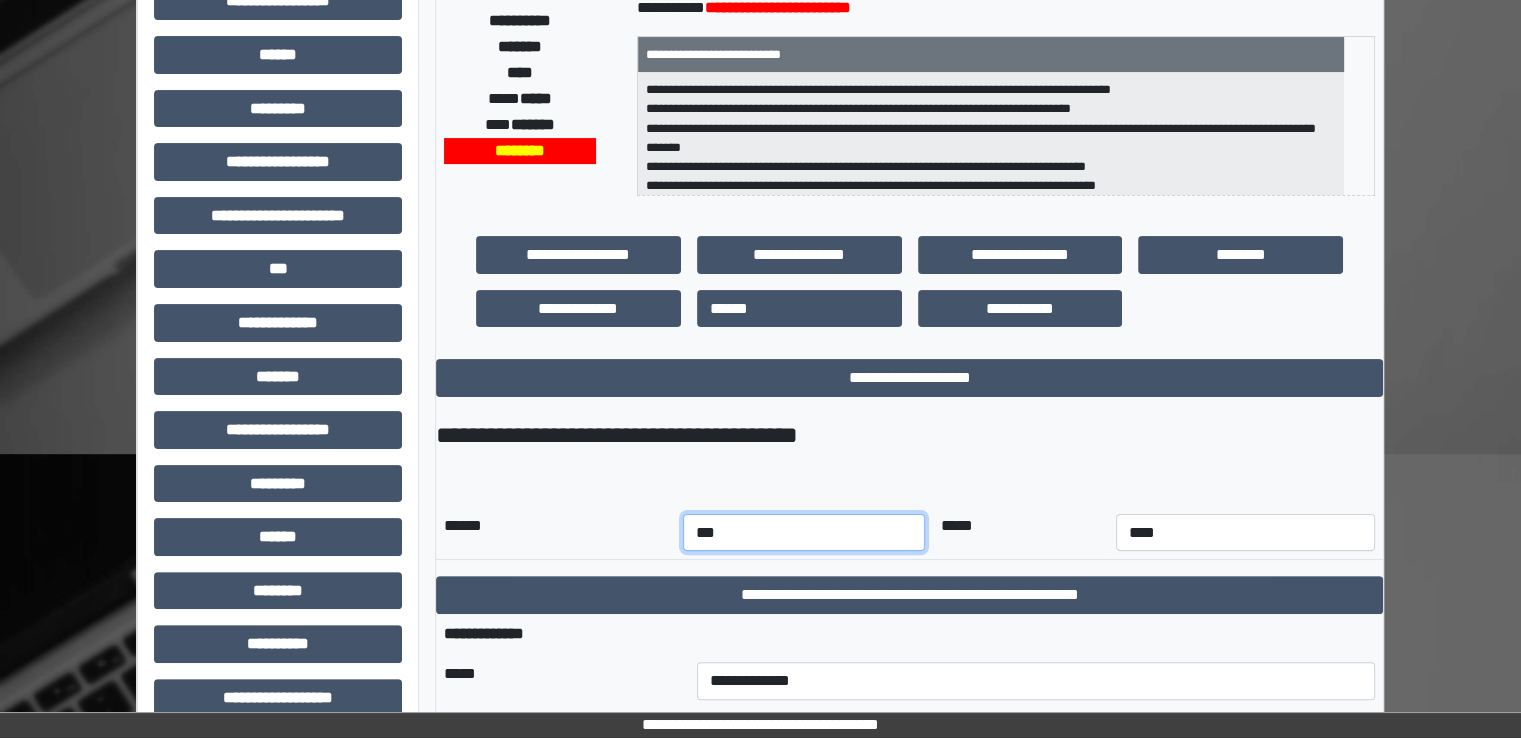 click on "***
***
***
***
***
***
***
***
***
***
***
***" at bounding box center [804, 533] 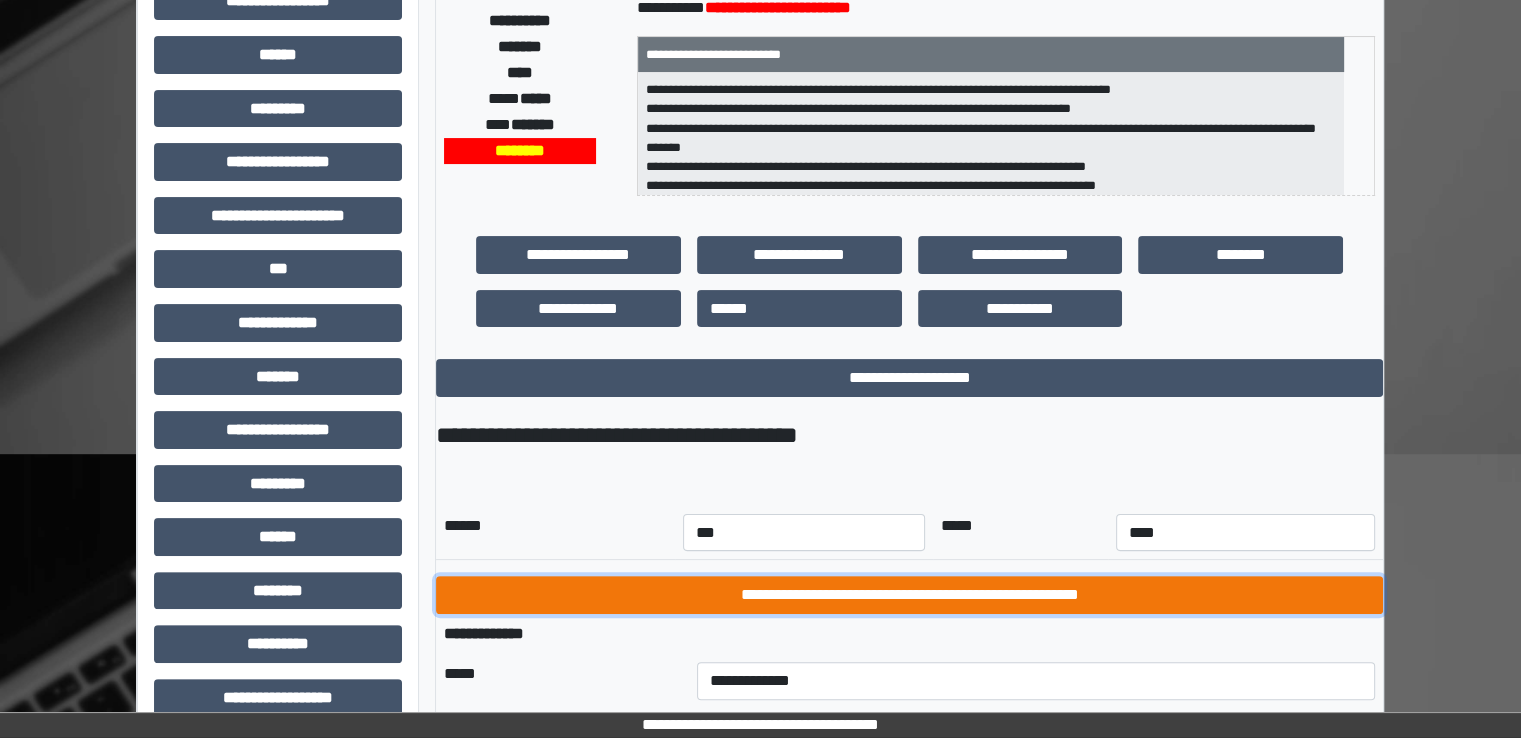 click on "**********" at bounding box center (909, 595) 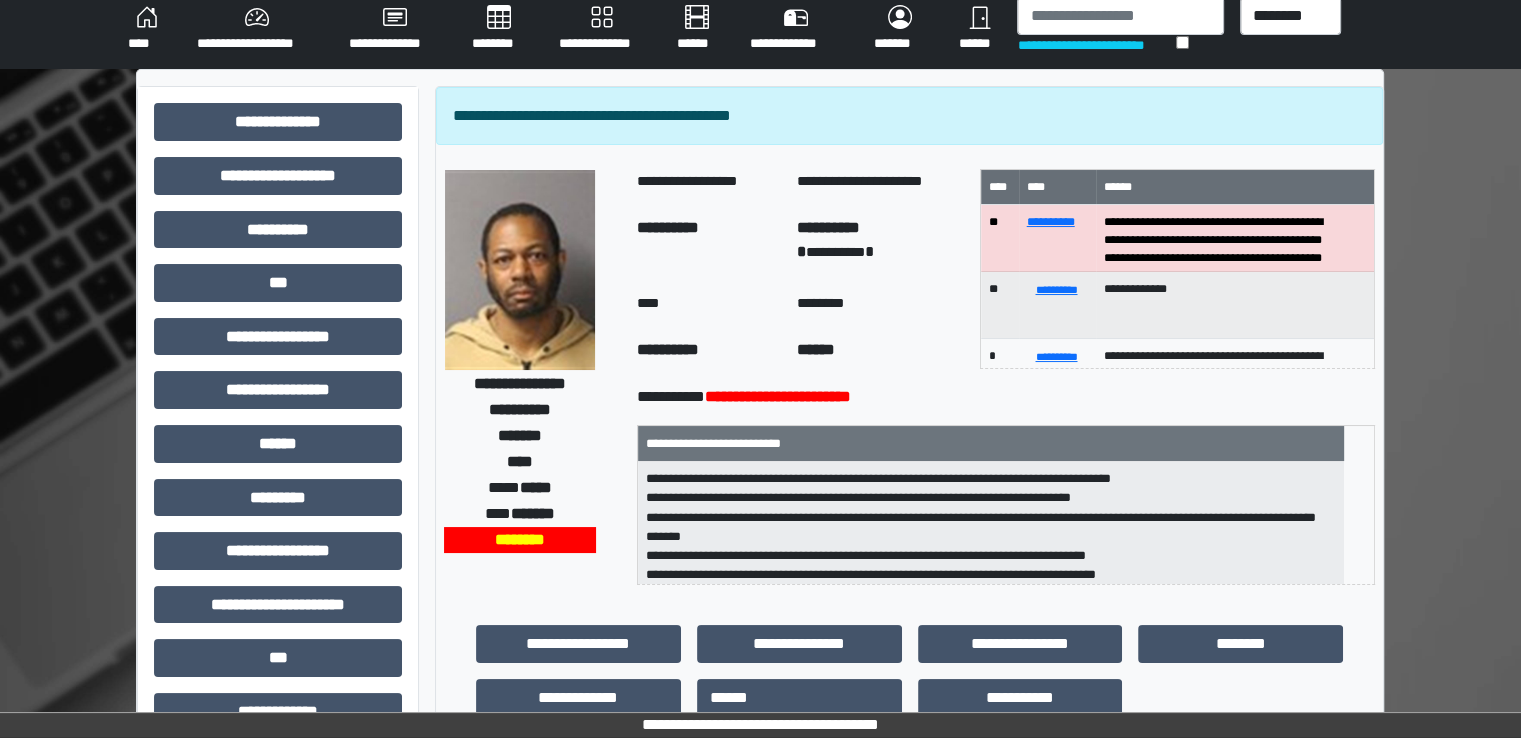 scroll, scrollTop: 0, scrollLeft: 0, axis: both 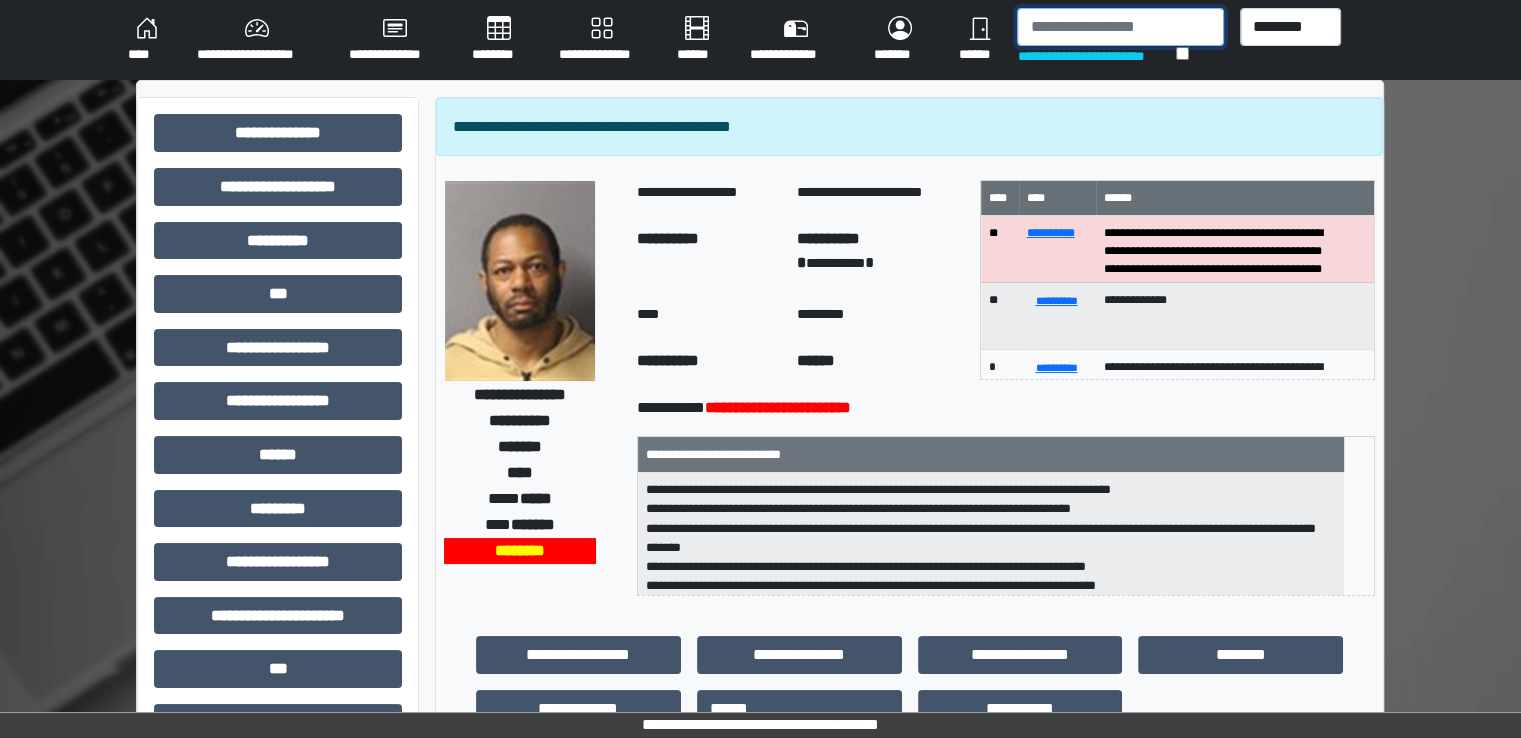 click at bounding box center [1120, 27] 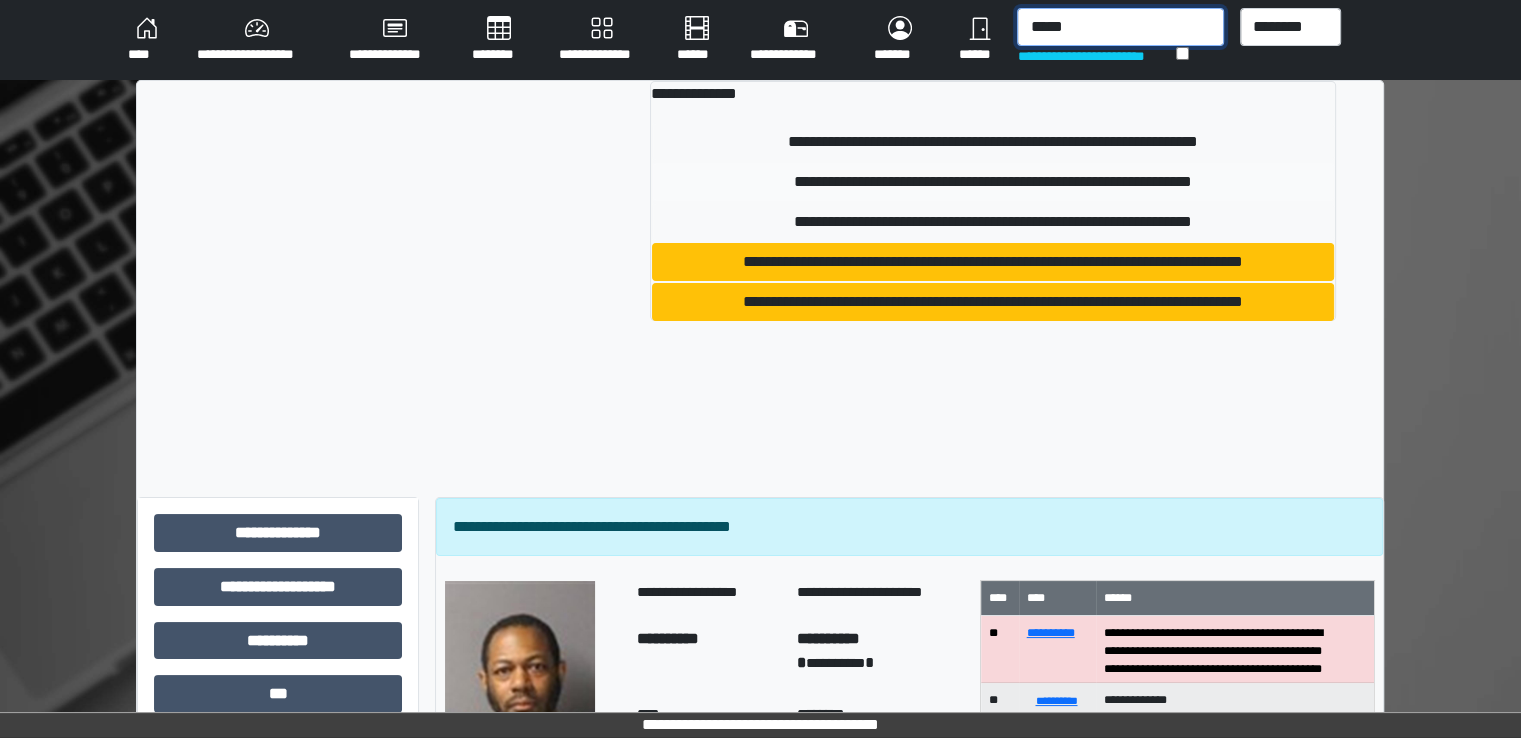 type on "*****" 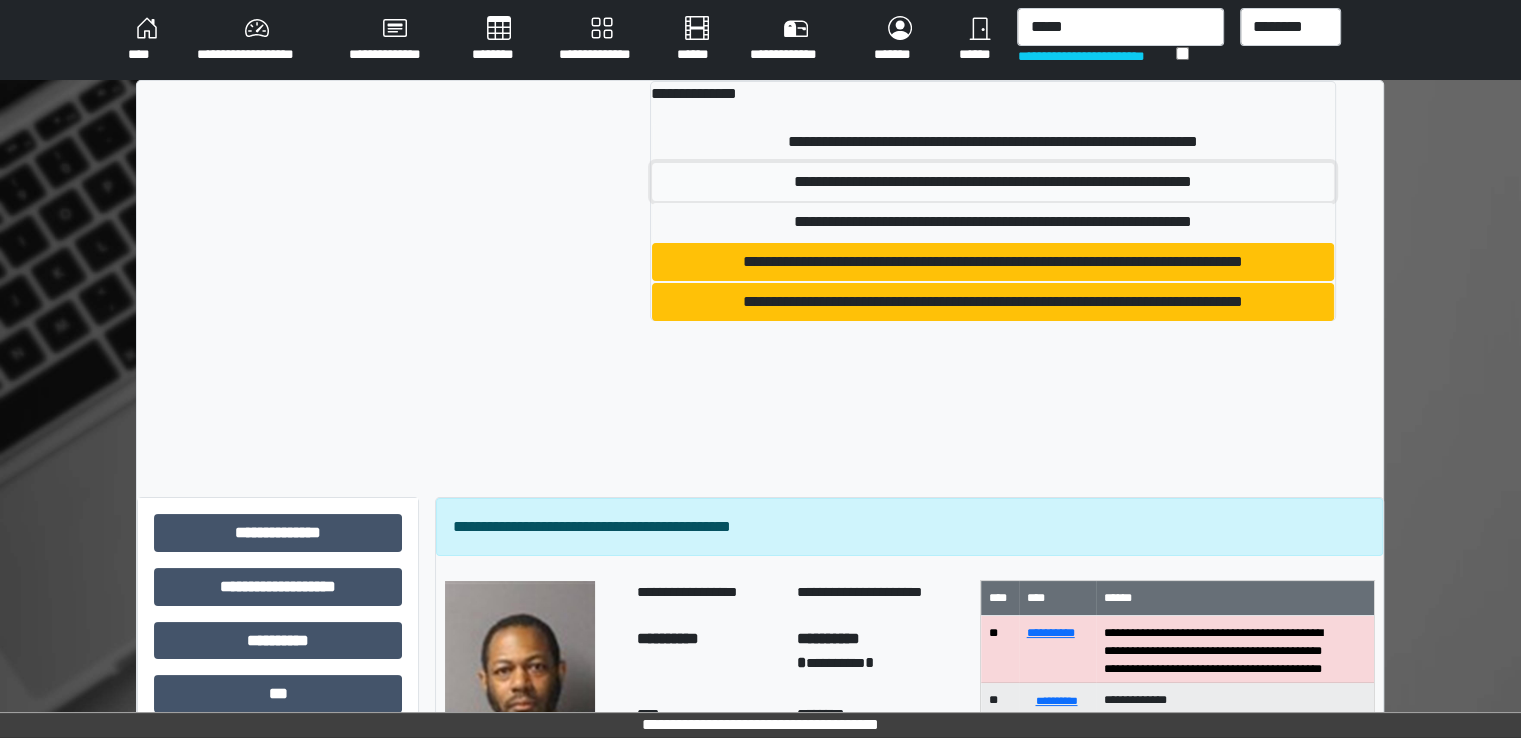 click on "**********" at bounding box center [993, 182] 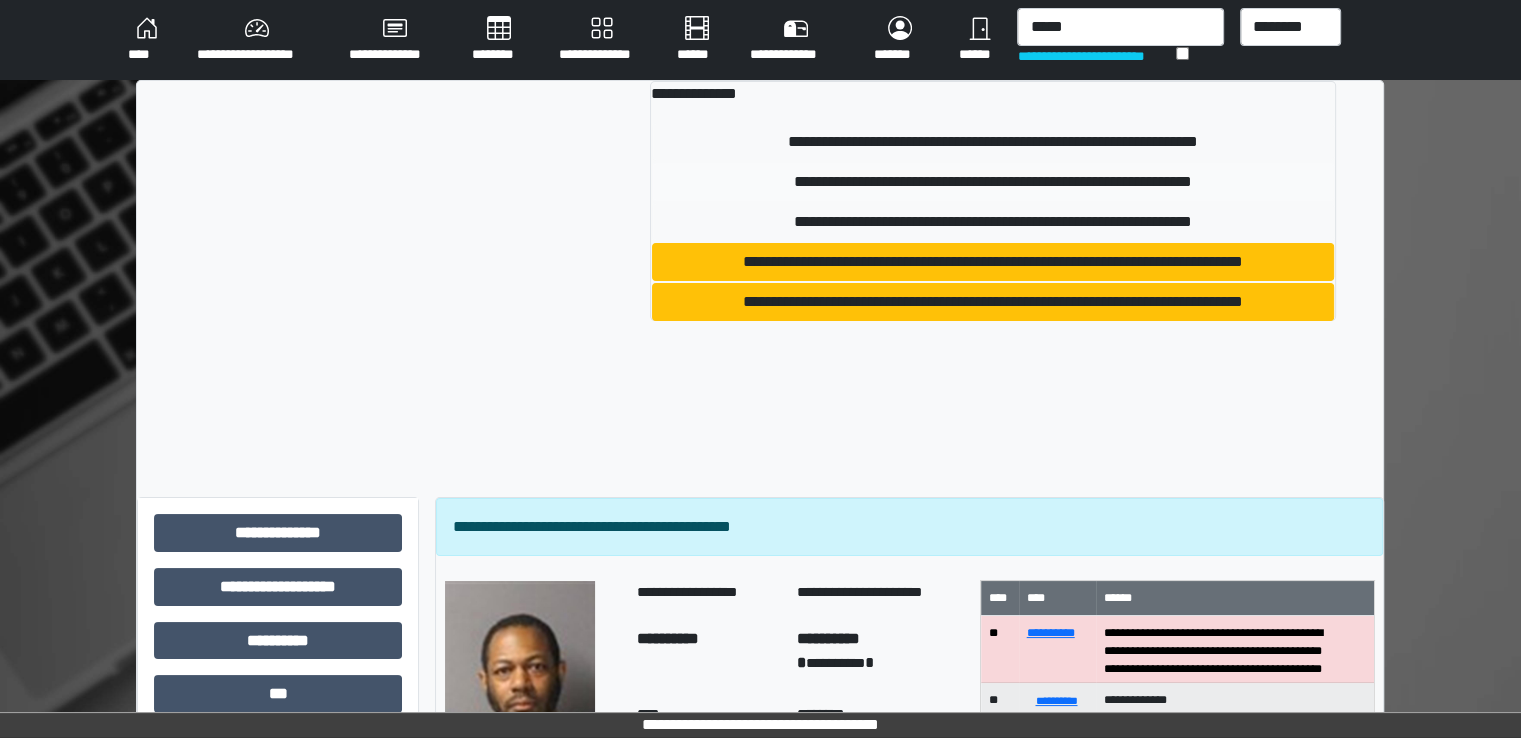 type 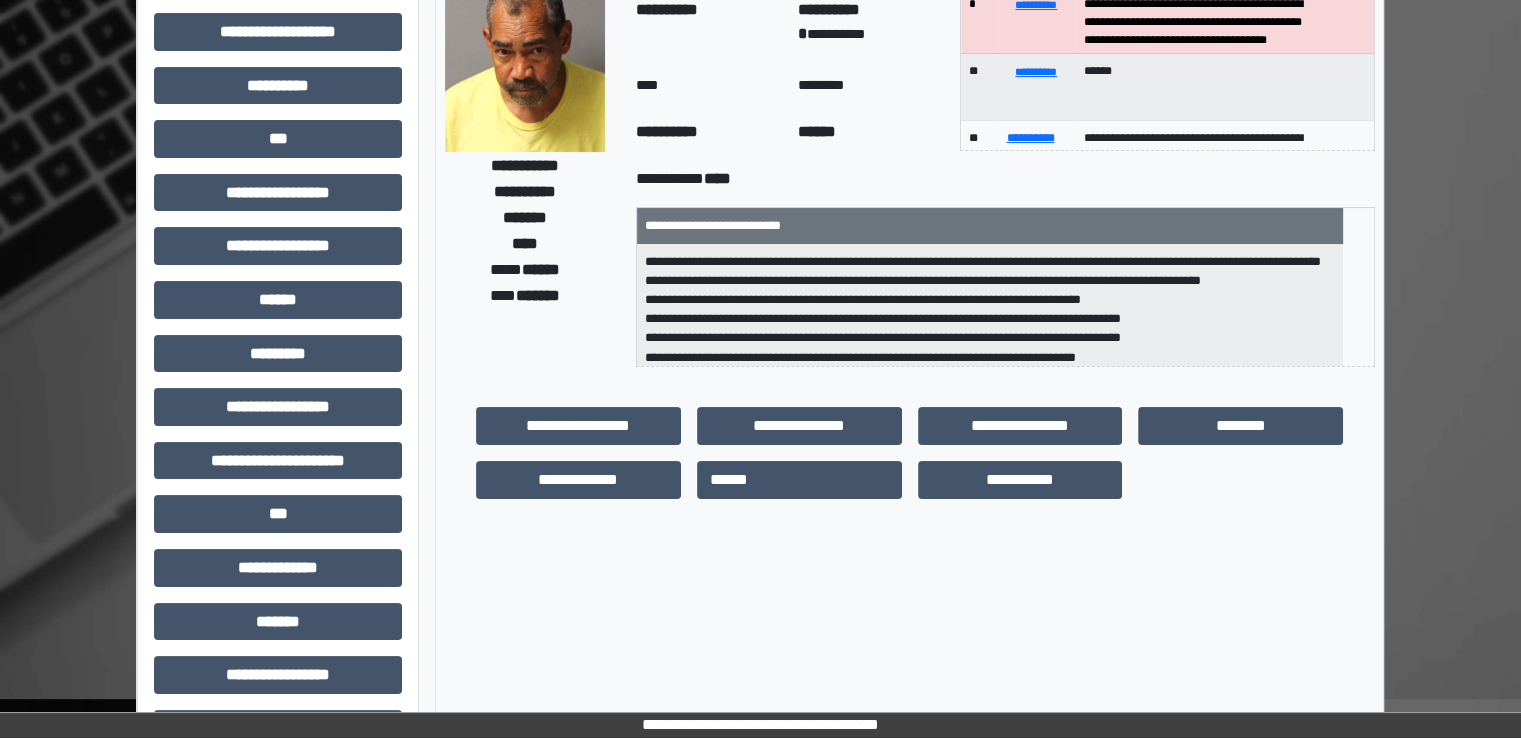 scroll, scrollTop: 428, scrollLeft: 0, axis: vertical 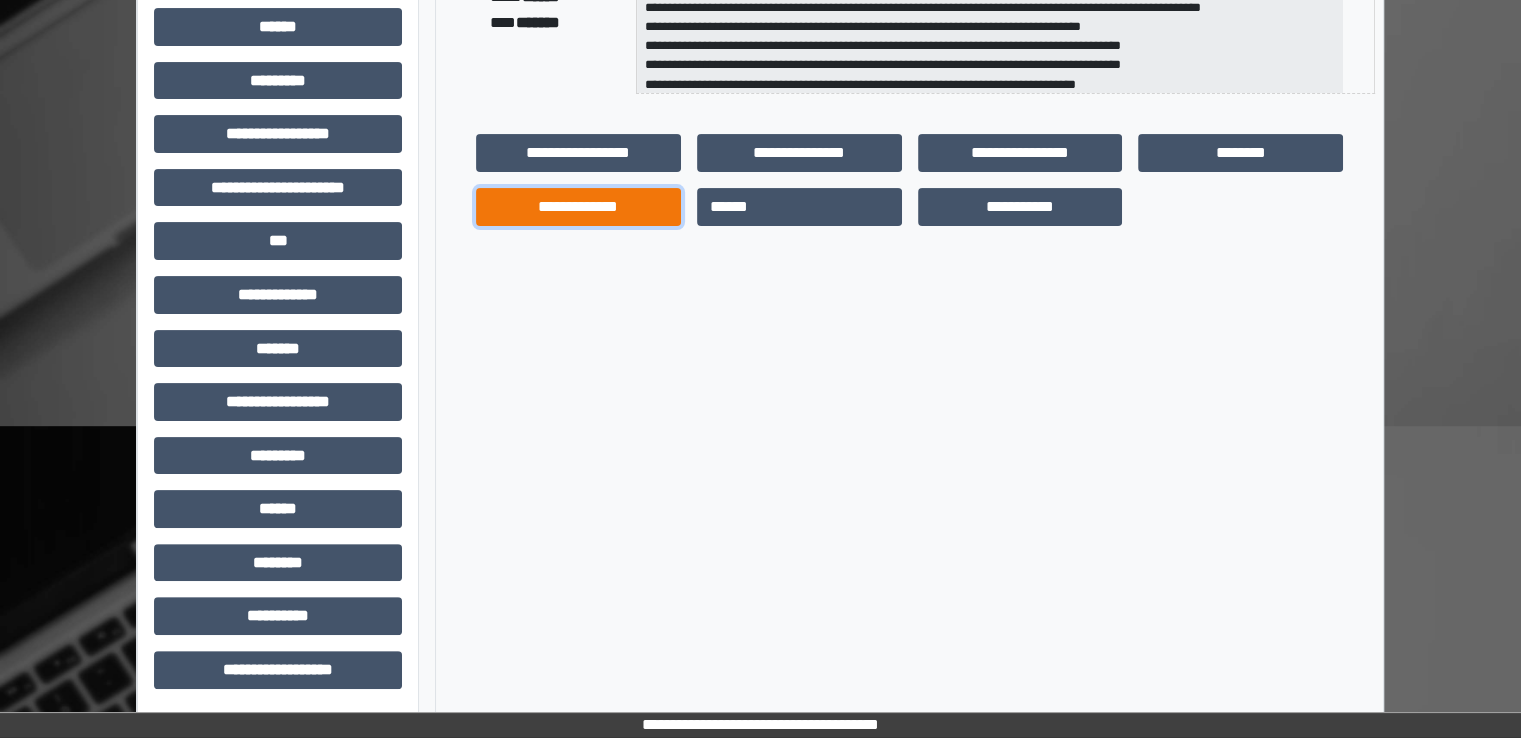 click on "**********" at bounding box center [578, 207] 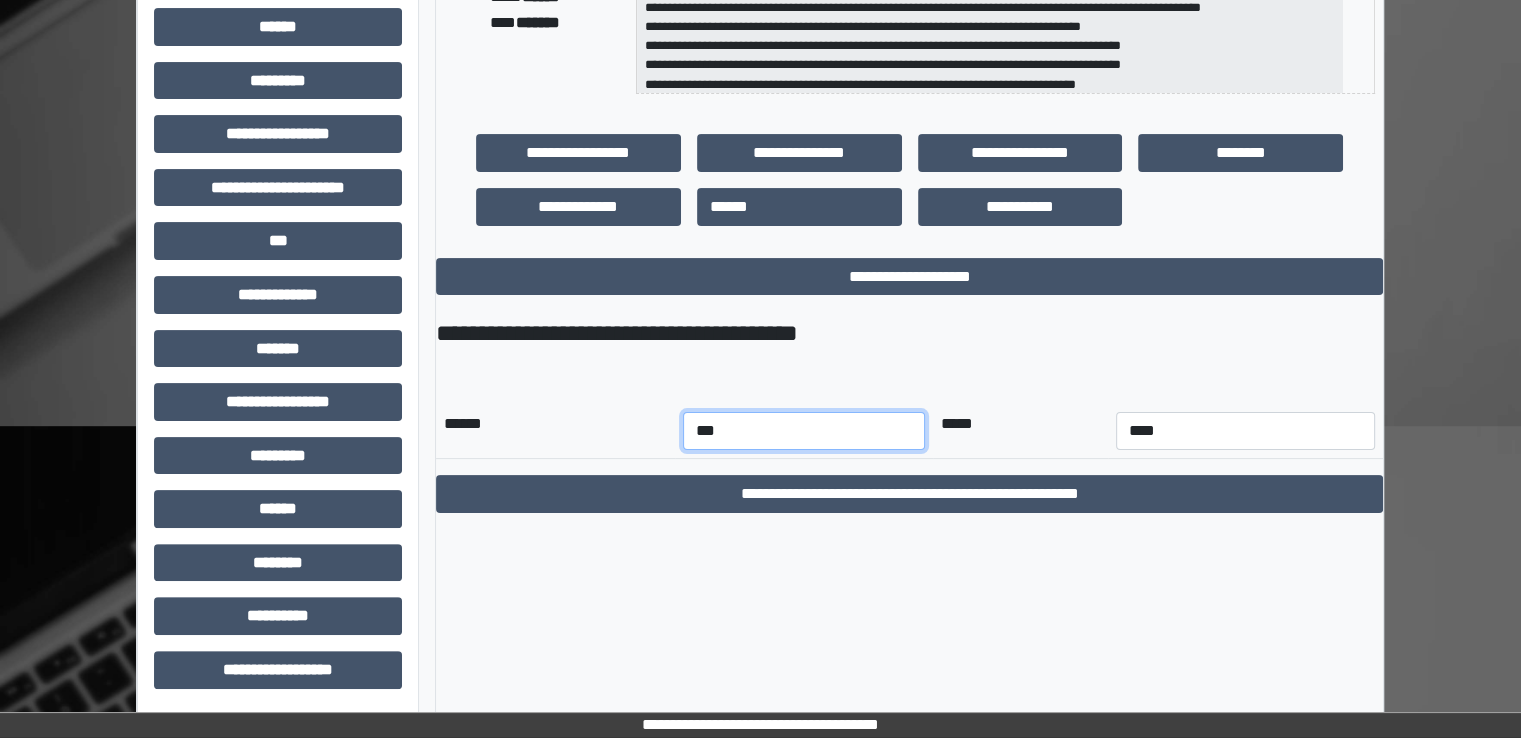 click on "***
***
***
***
***
***
***
***
***
***
***
***" at bounding box center [804, 431] 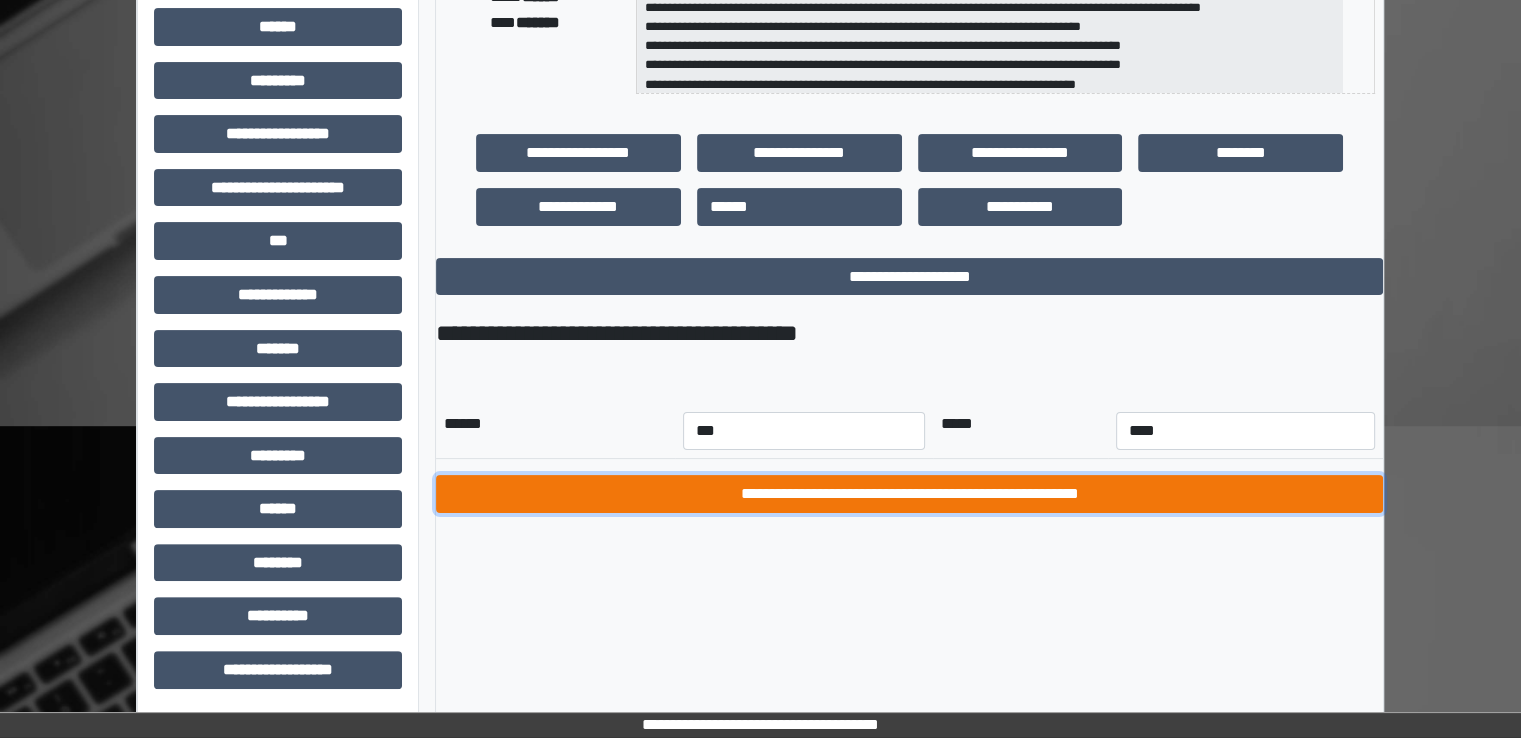 click on "**********" at bounding box center (909, 494) 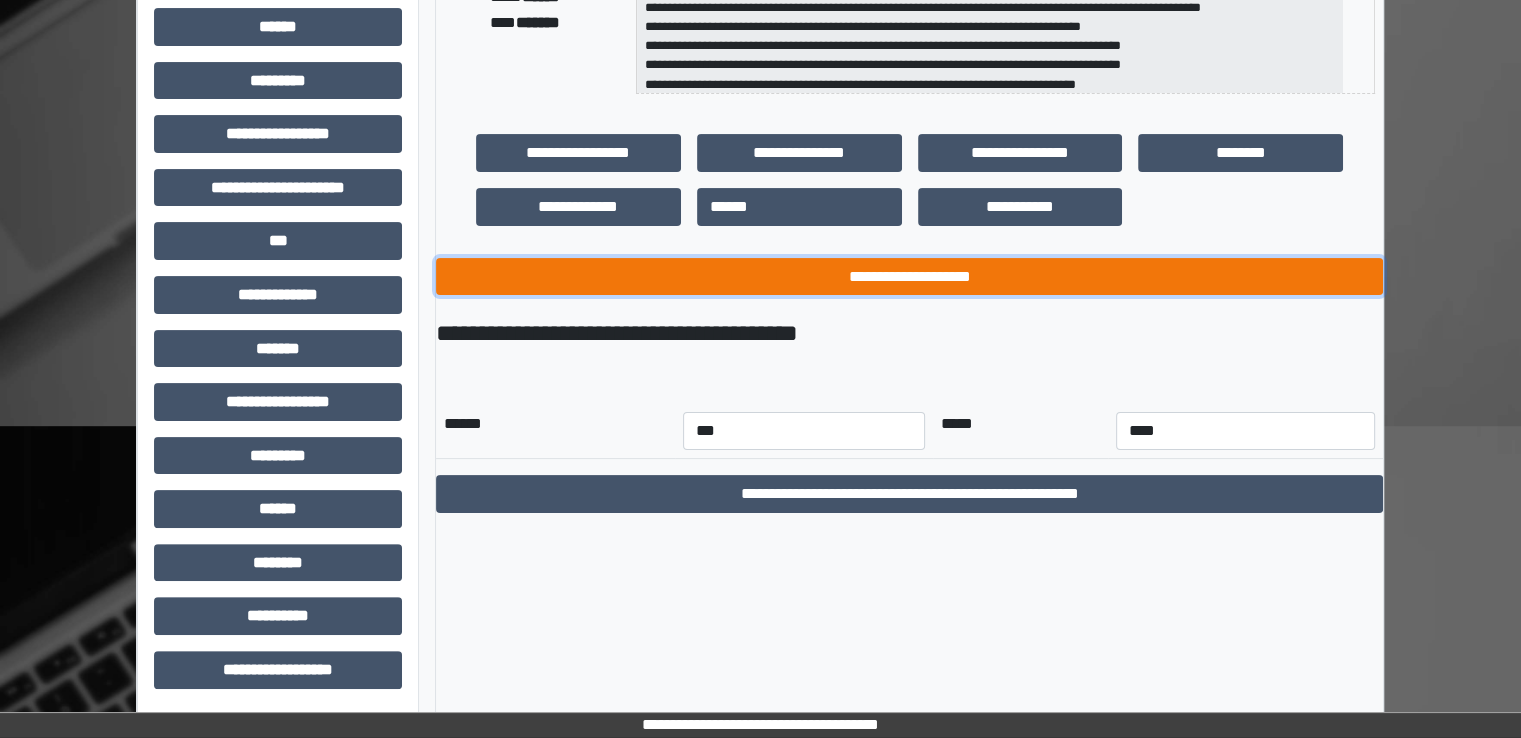 click on "**********" at bounding box center (909, 277) 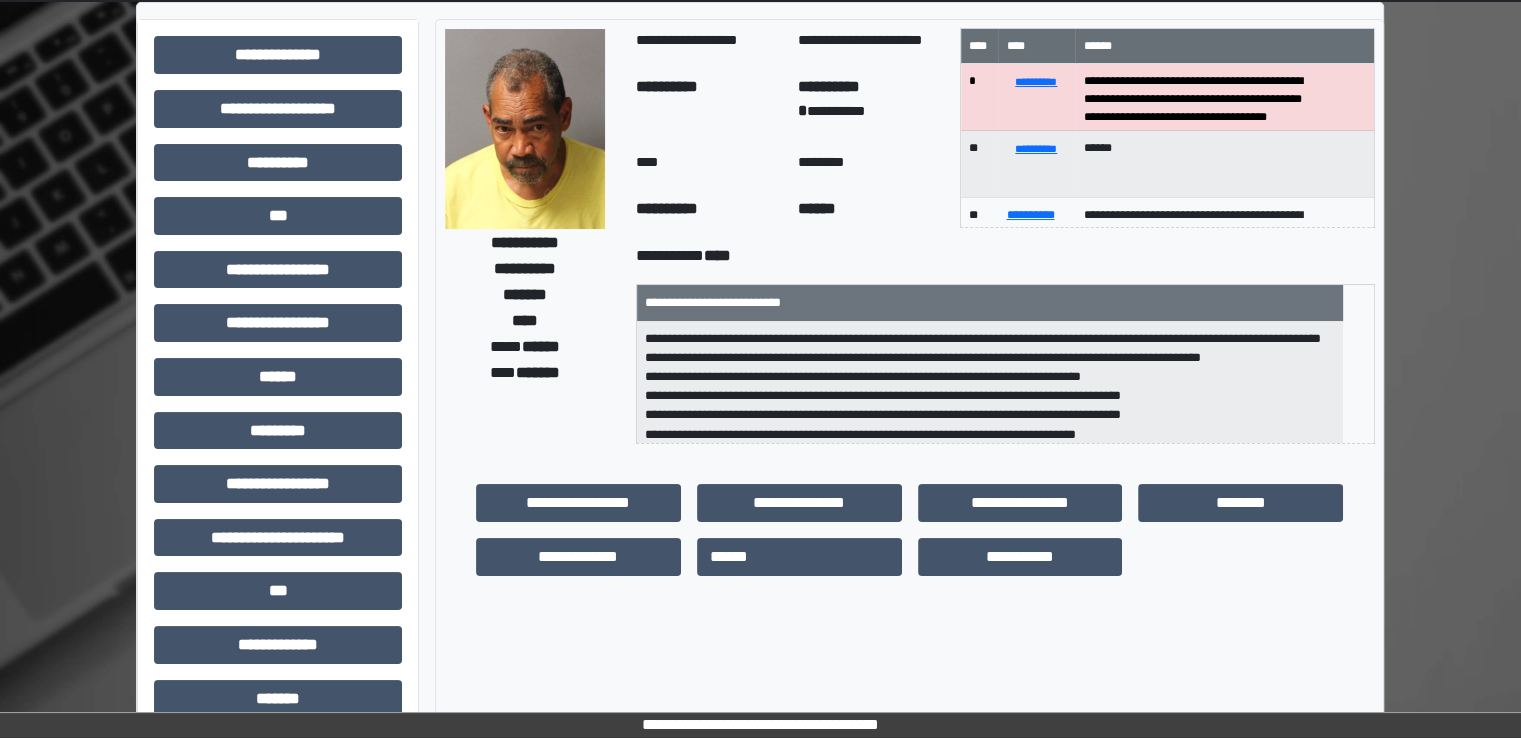 scroll, scrollTop: 0, scrollLeft: 0, axis: both 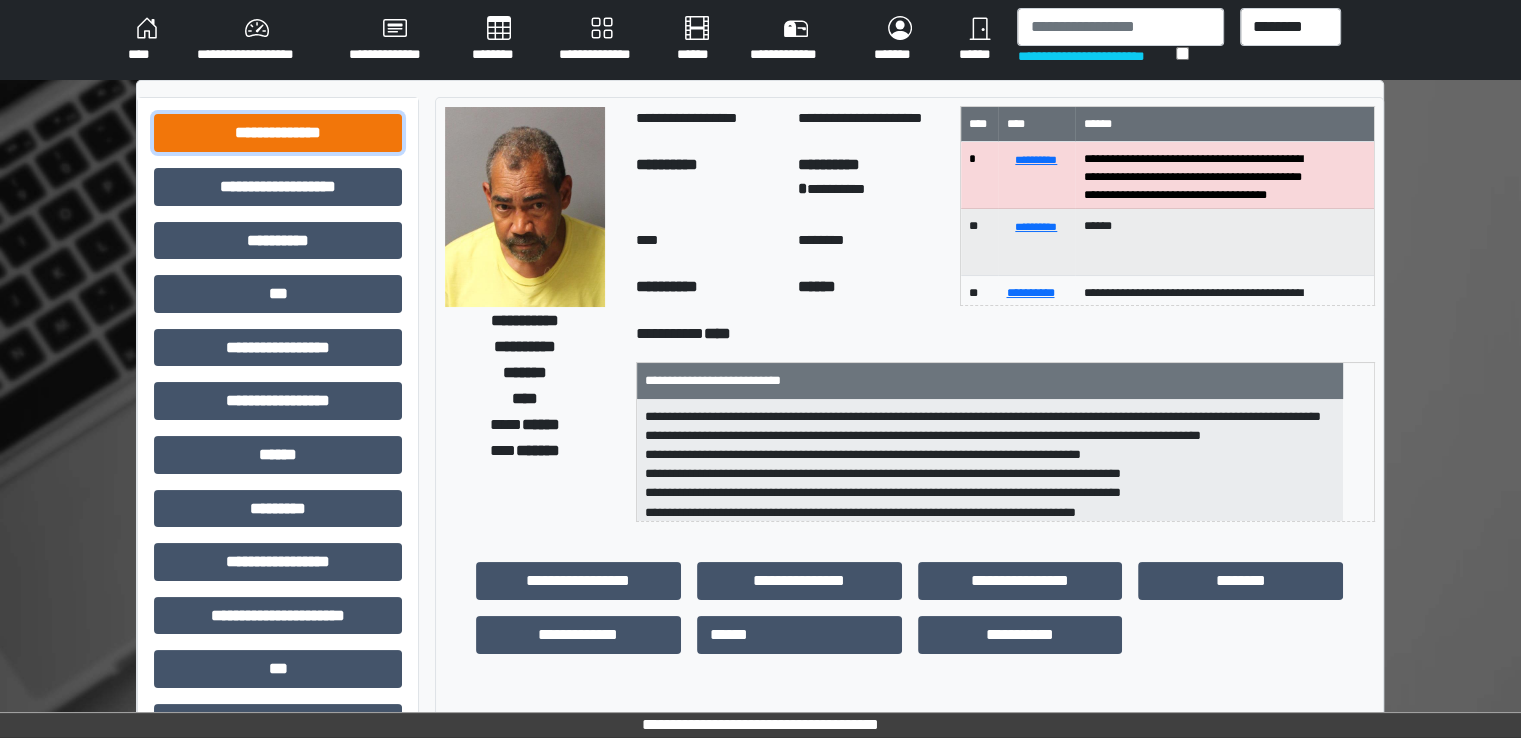 click on "**********" at bounding box center [278, 133] 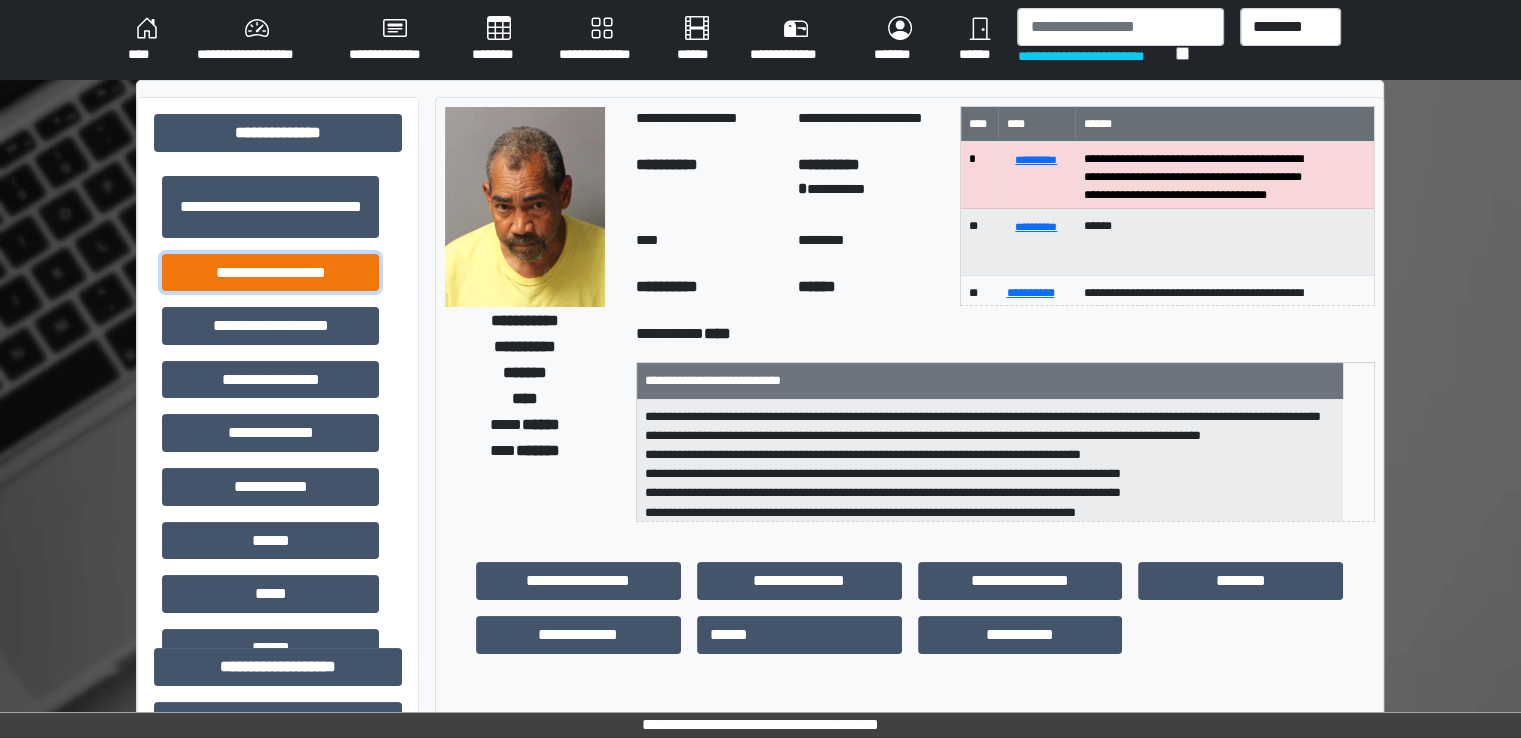 click on "**********" at bounding box center [270, 273] 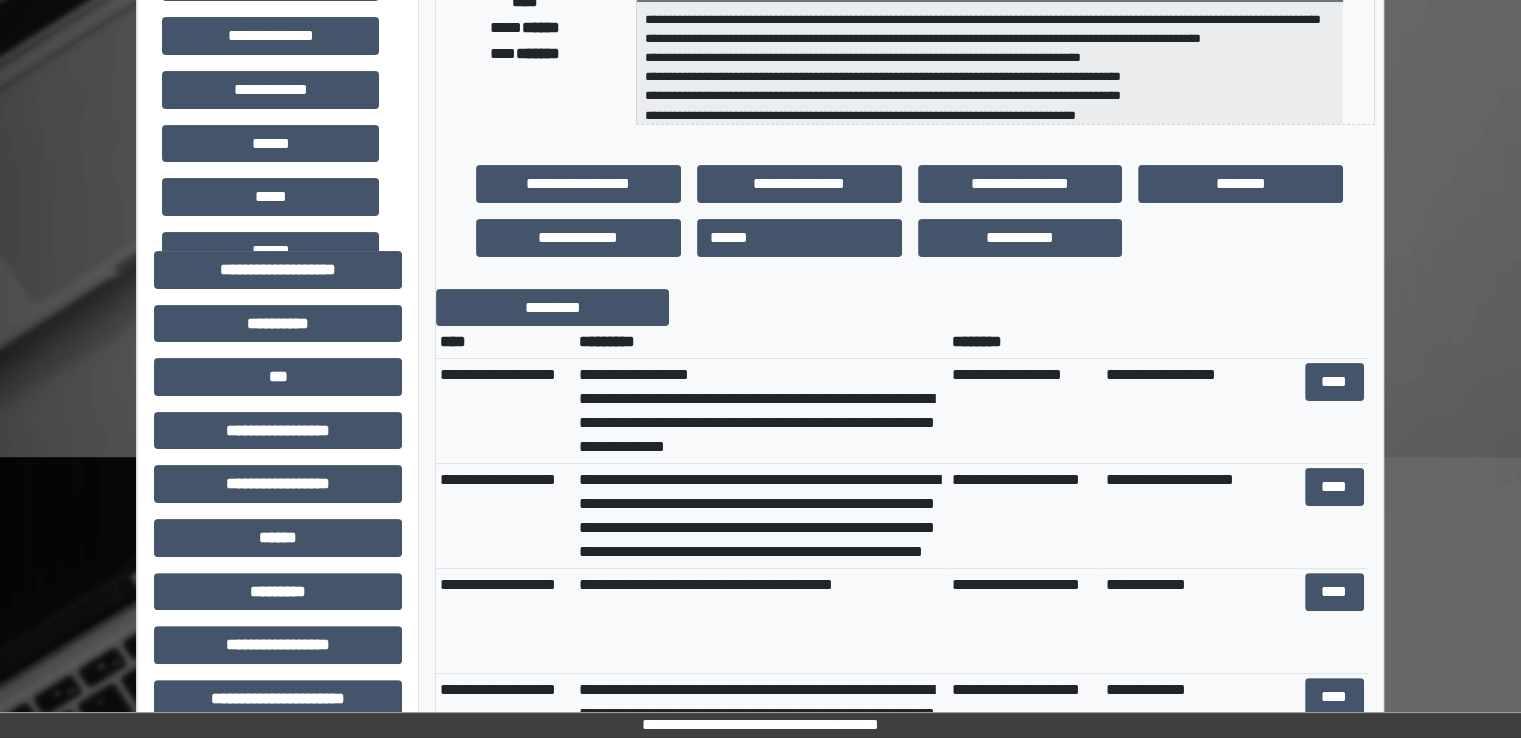 scroll, scrollTop: 400, scrollLeft: 0, axis: vertical 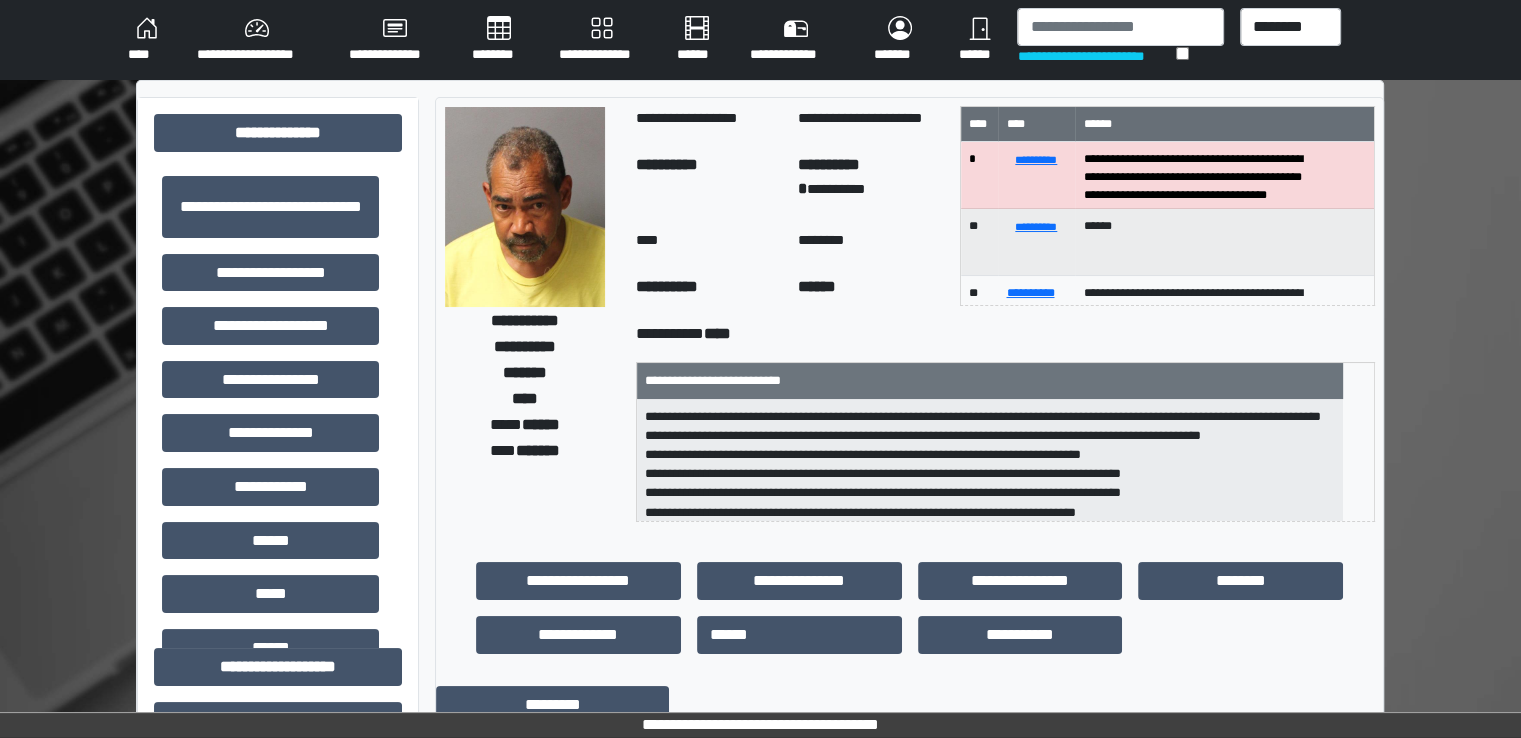 click on "****" at bounding box center (146, 40) 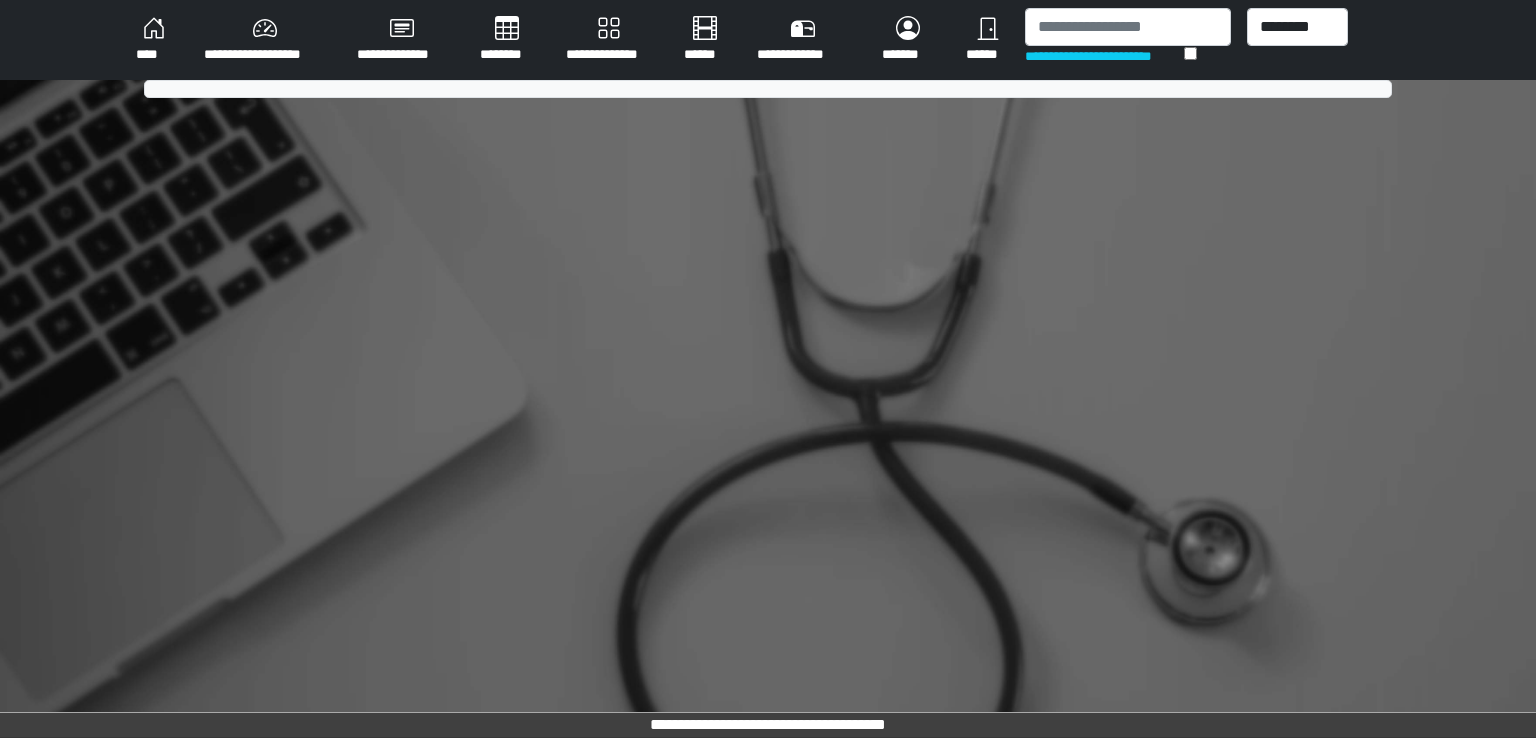 scroll, scrollTop: 0, scrollLeft: 0, axis: both 